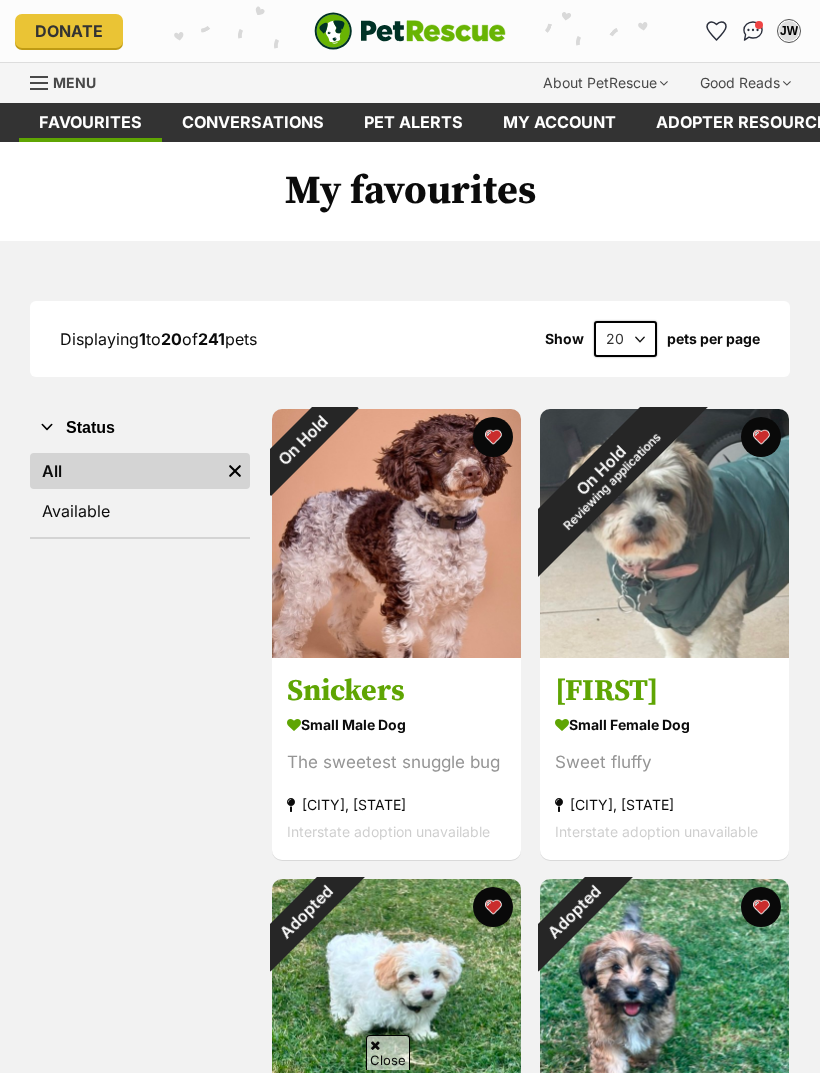 scroll, scrollTop: 487, scrollLeft: 0, axis: vertical 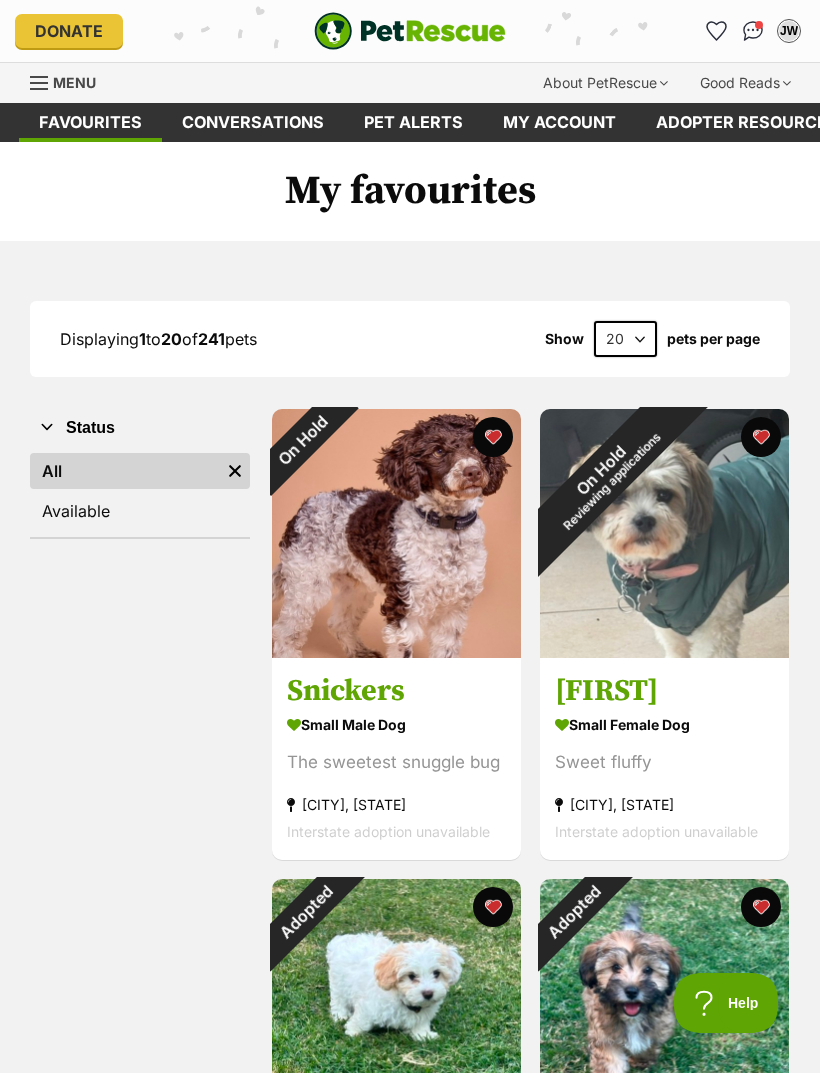 click at bounding box center (40, 83) 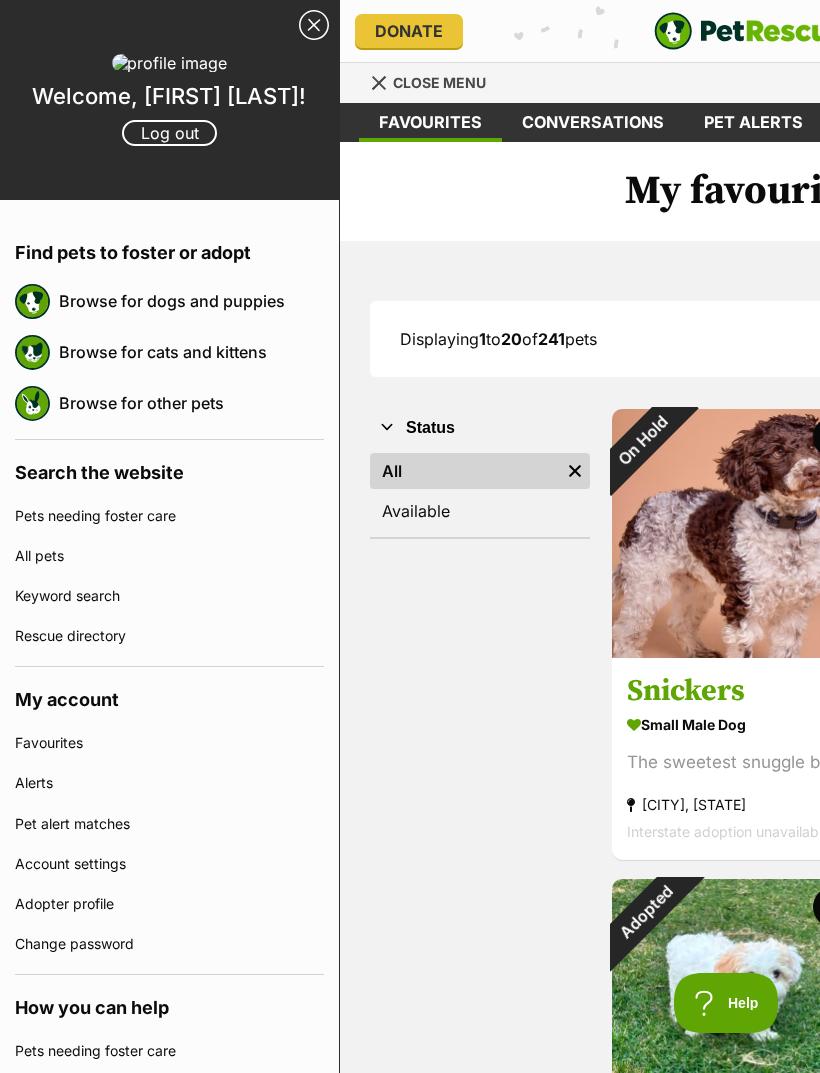 click at bounding box center (32, 301) 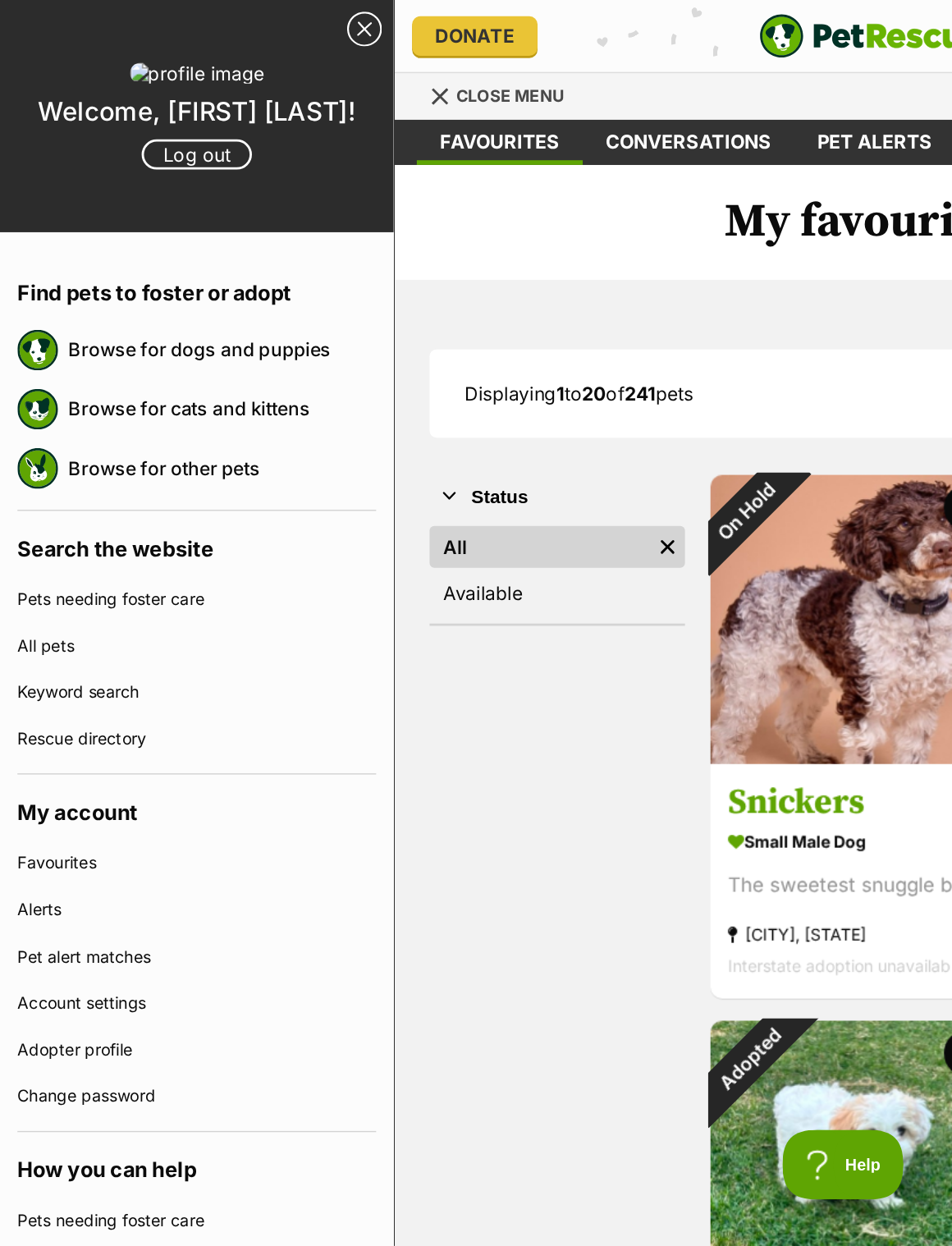scroll, scrollTop: 37, scrollLeft: 0, axis: vertical 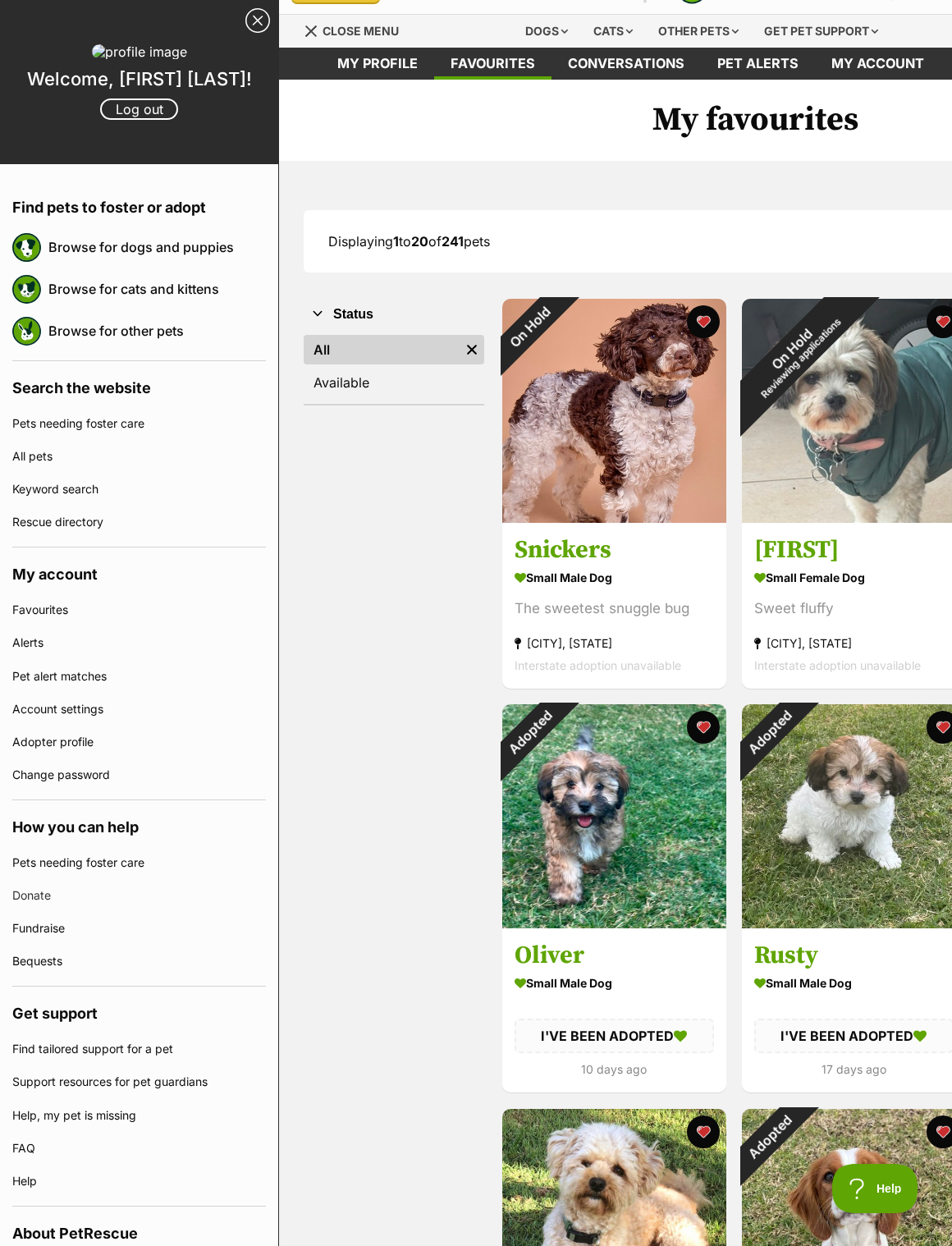 click on "Browse for dogs and puppies" at bounding box center (157, 247) 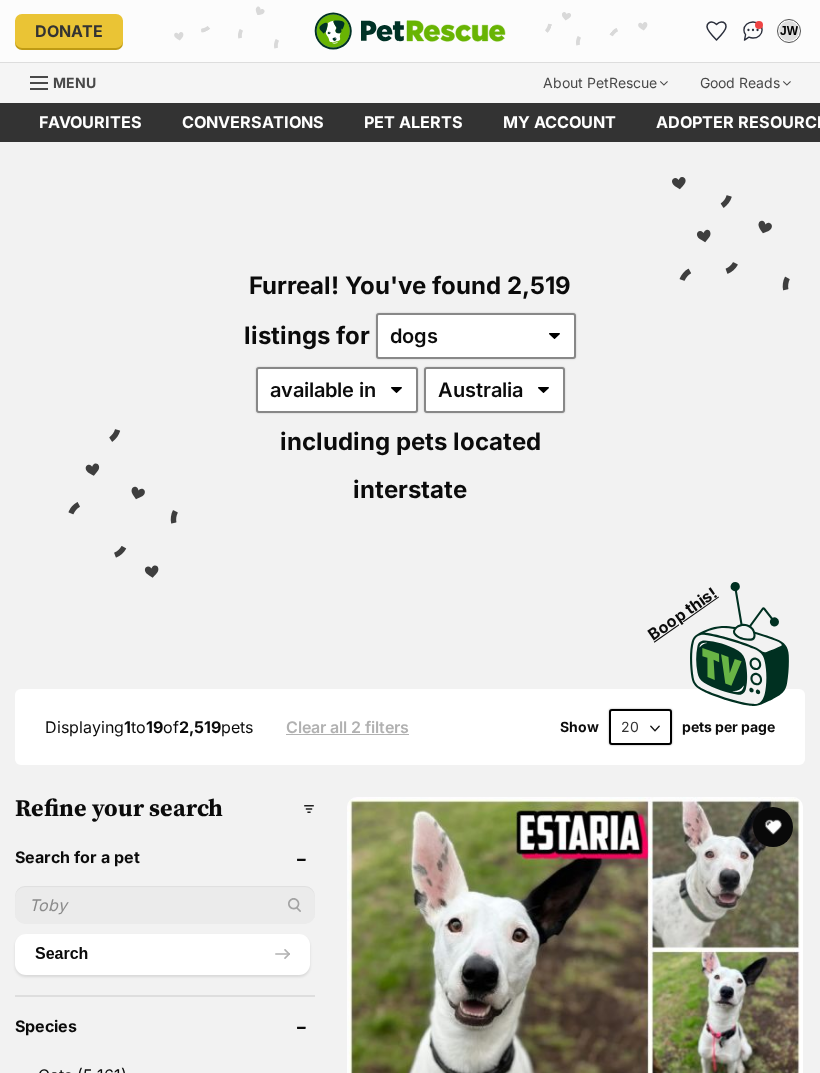 scroll, scrollTop: 0, scrollLeft: 0, axis: both 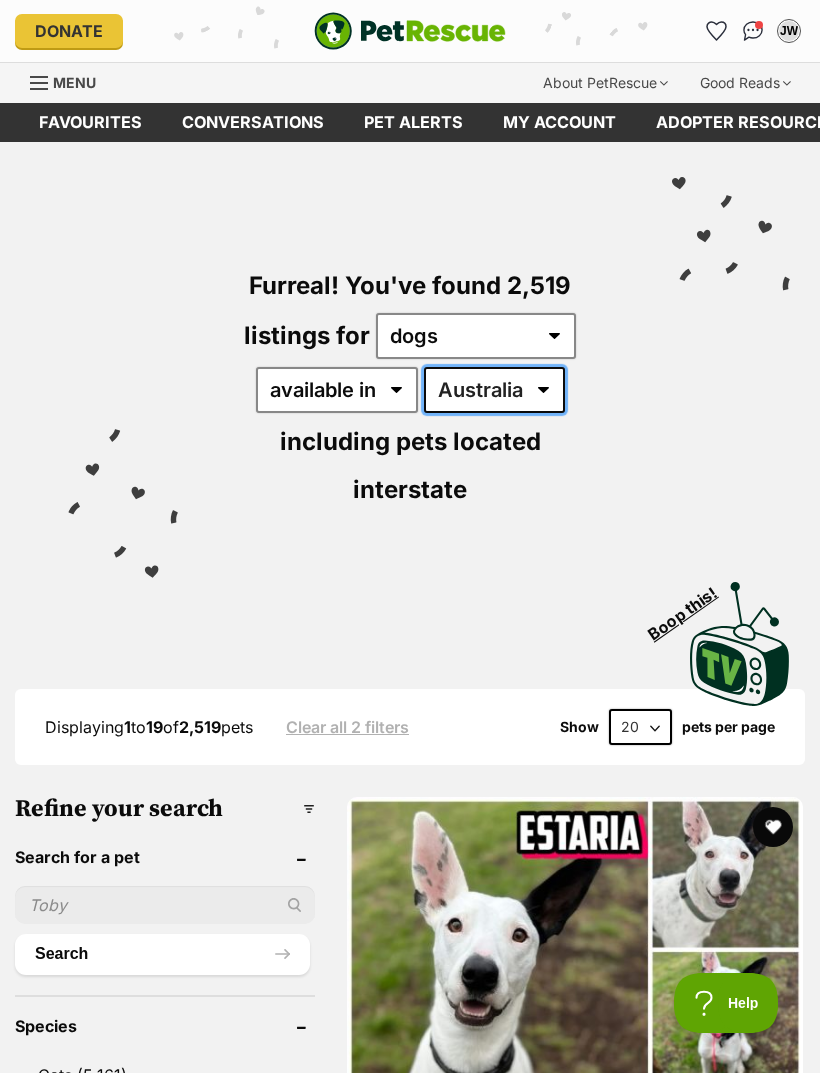 click on "Australia
ACT
NSW
NT
QLD
SA
TAS
VIC
WA" at bounding box center (494, 390) 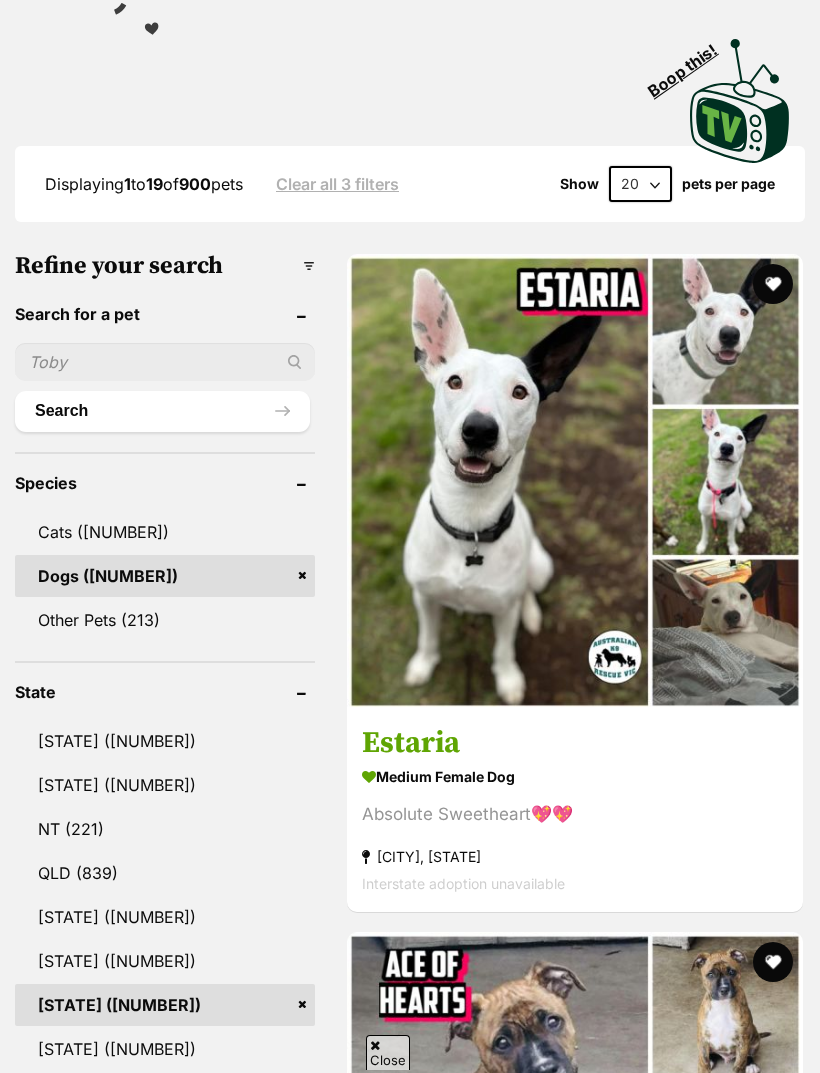 scroll, scrollTop: 534, scrollLeft: 0, axis: vertical 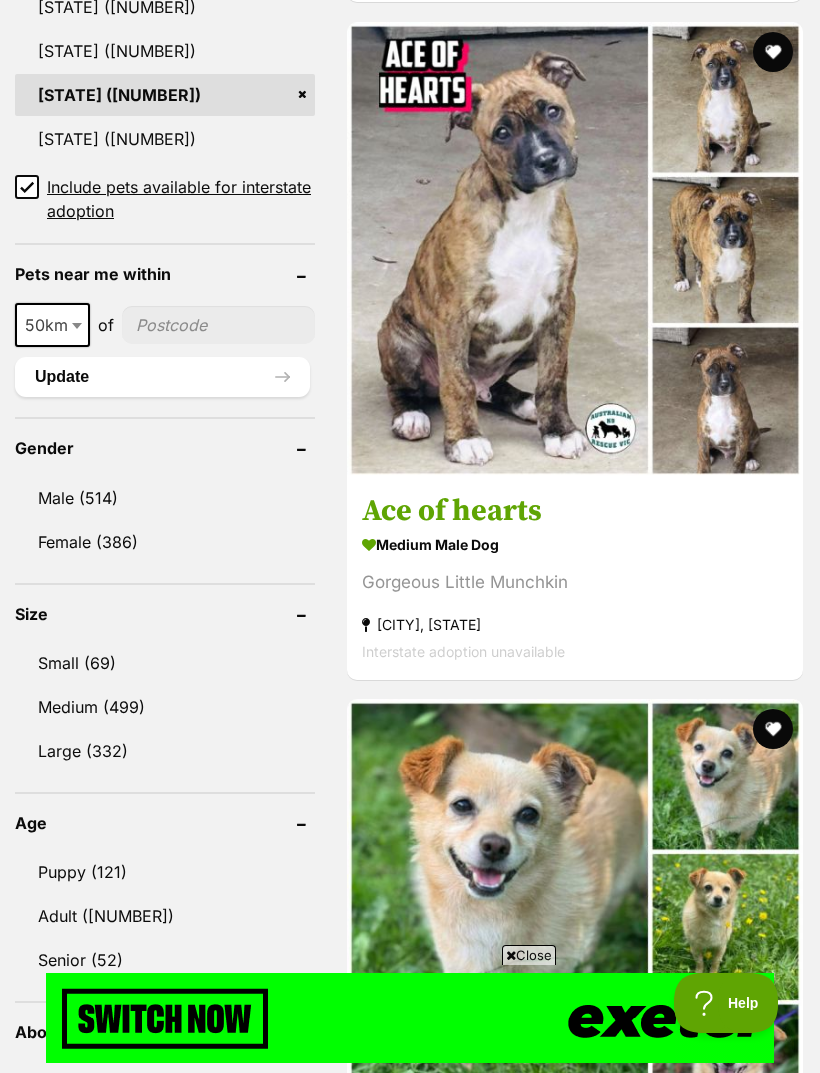 click on "Small (69)" at bounding box center [165, 663] 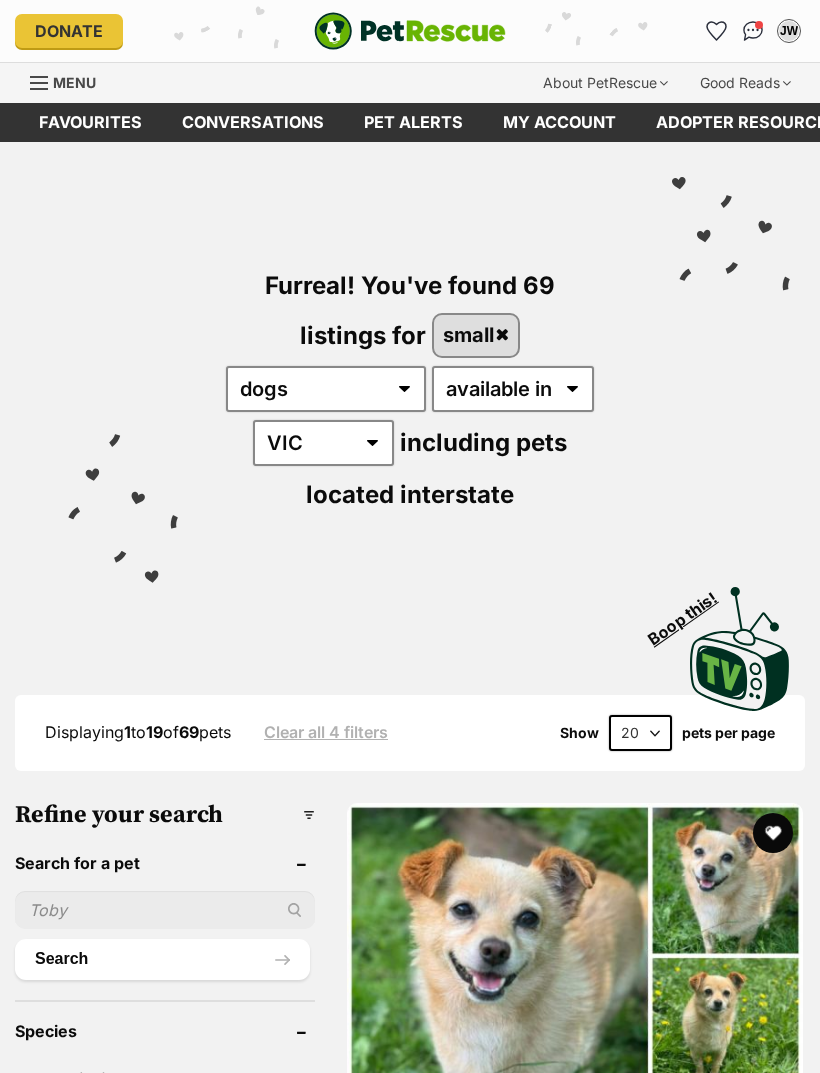scroll, scrollTop: 0, scrollLeft: 0, axis: both 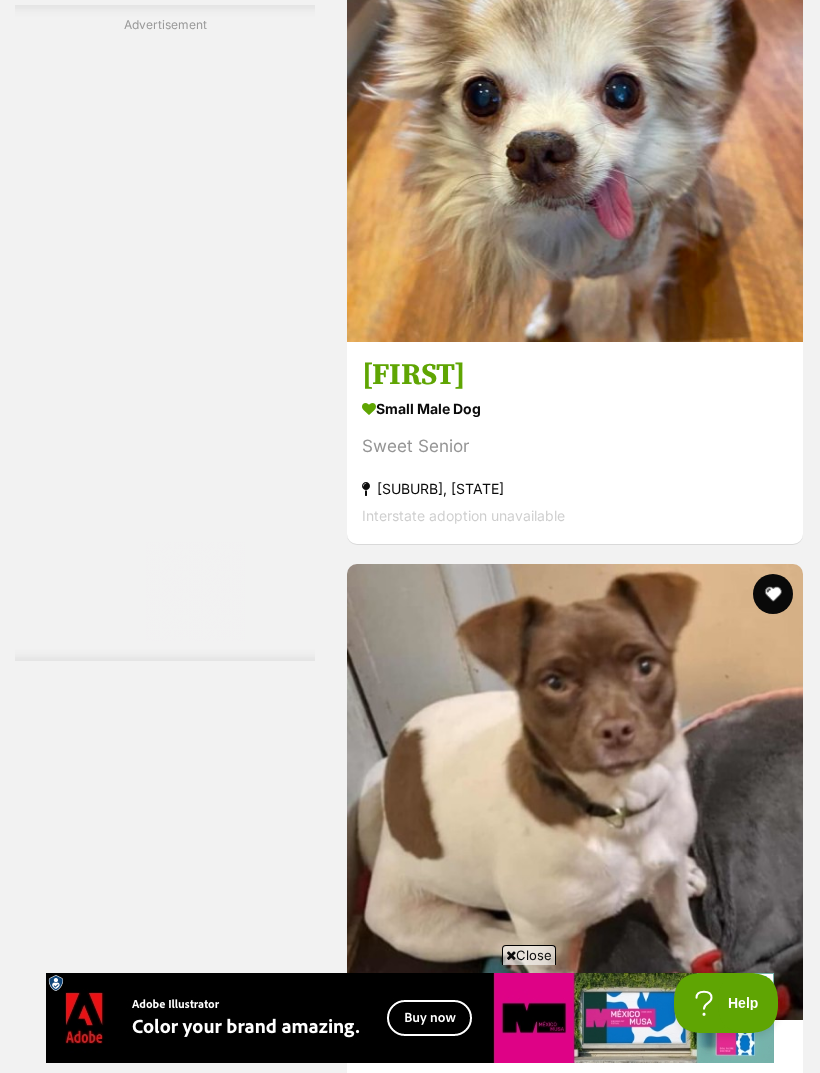 click on "Next" at bounding box center [575, 9567] 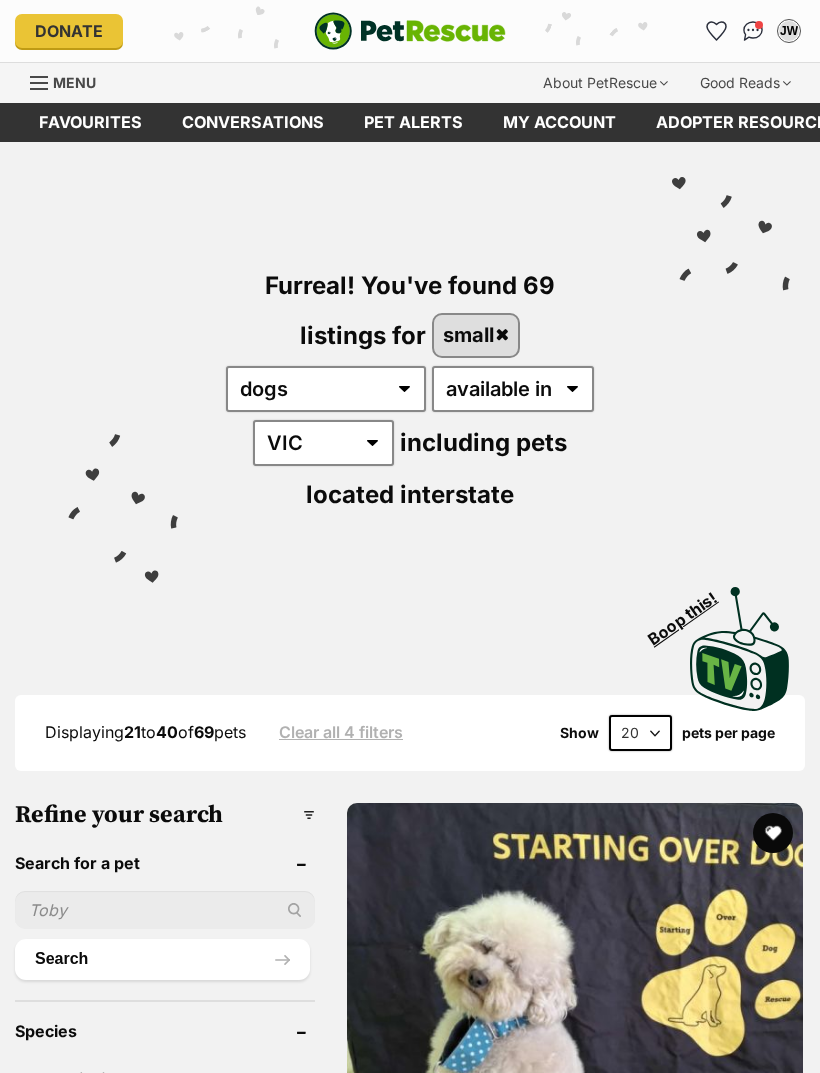 scroll, scrollTop: 29, scrollLeft: 0, axis: vertical 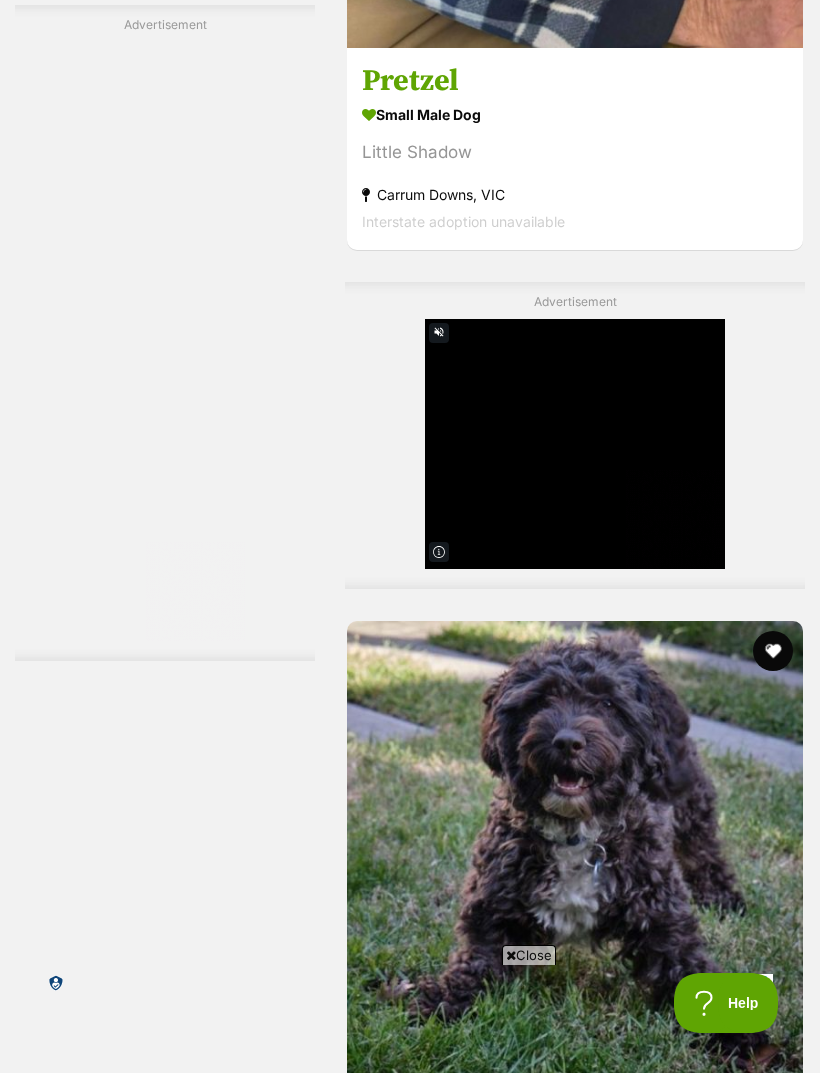 click at bounding box center [575, 7170] 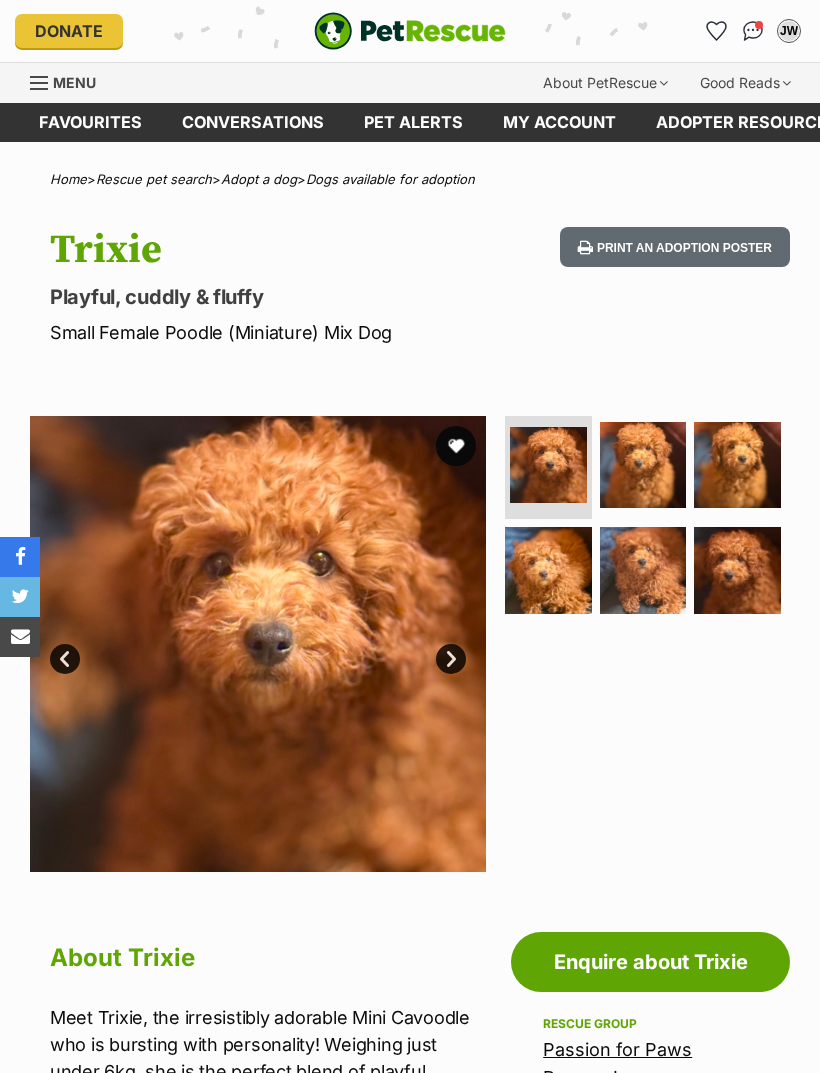 scroll, scrollTop: 76, scrollLeft: 0, axis: vertical 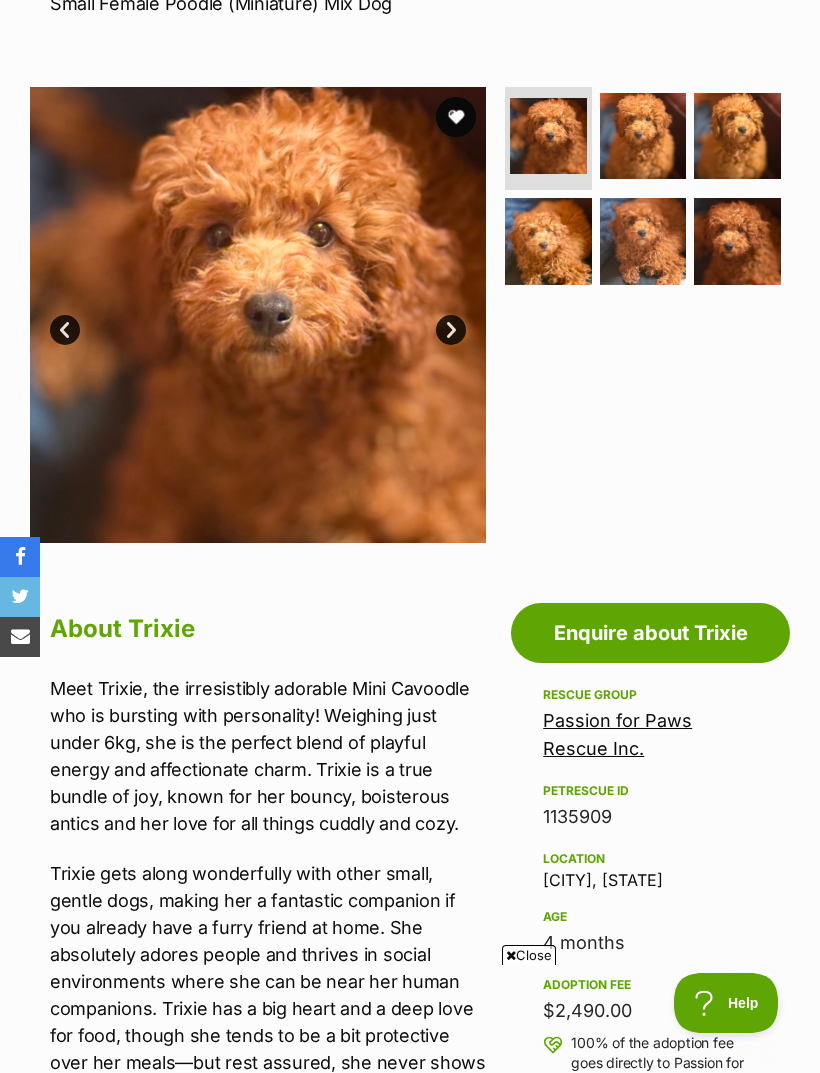click on "Passion for Paws Rescue Inc." at bounding box center [617, 734] 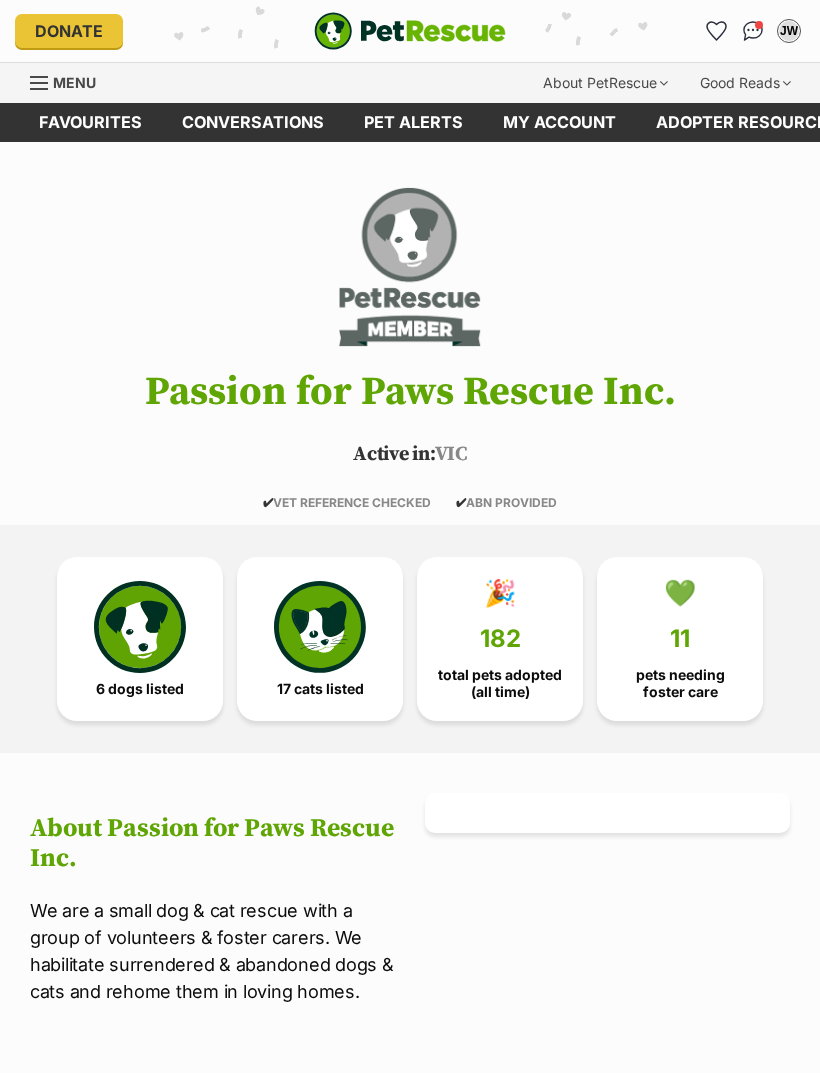 scroll, scrollTop: 0, scrollLeft: 0, axis: both 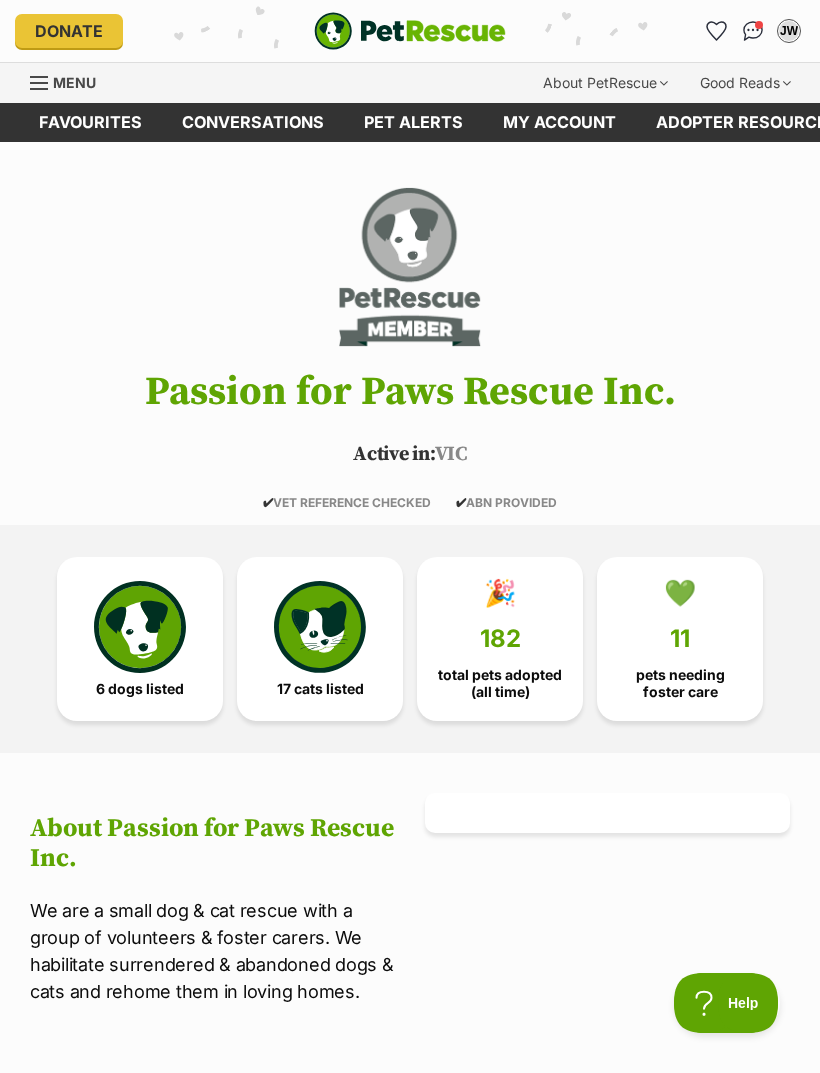 click at bounding box center [140, 627] 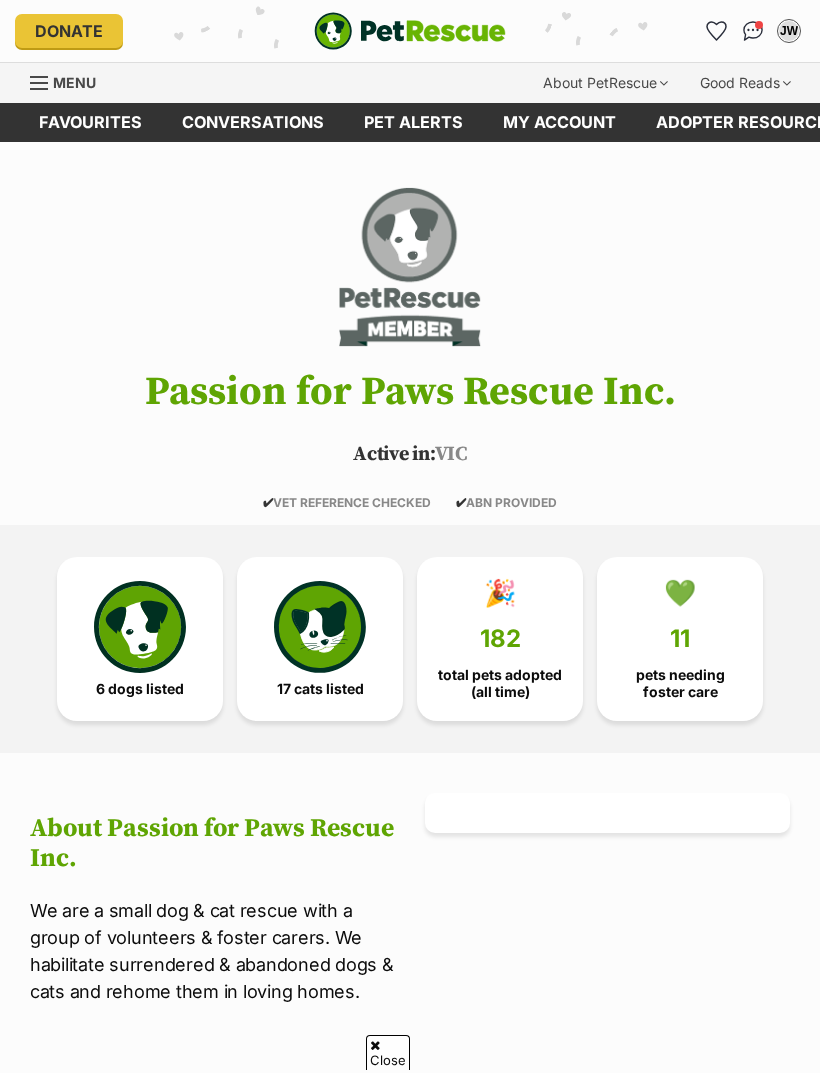 scroll, scrollTop: 1605, scrollLeft: 0, axis: vertical 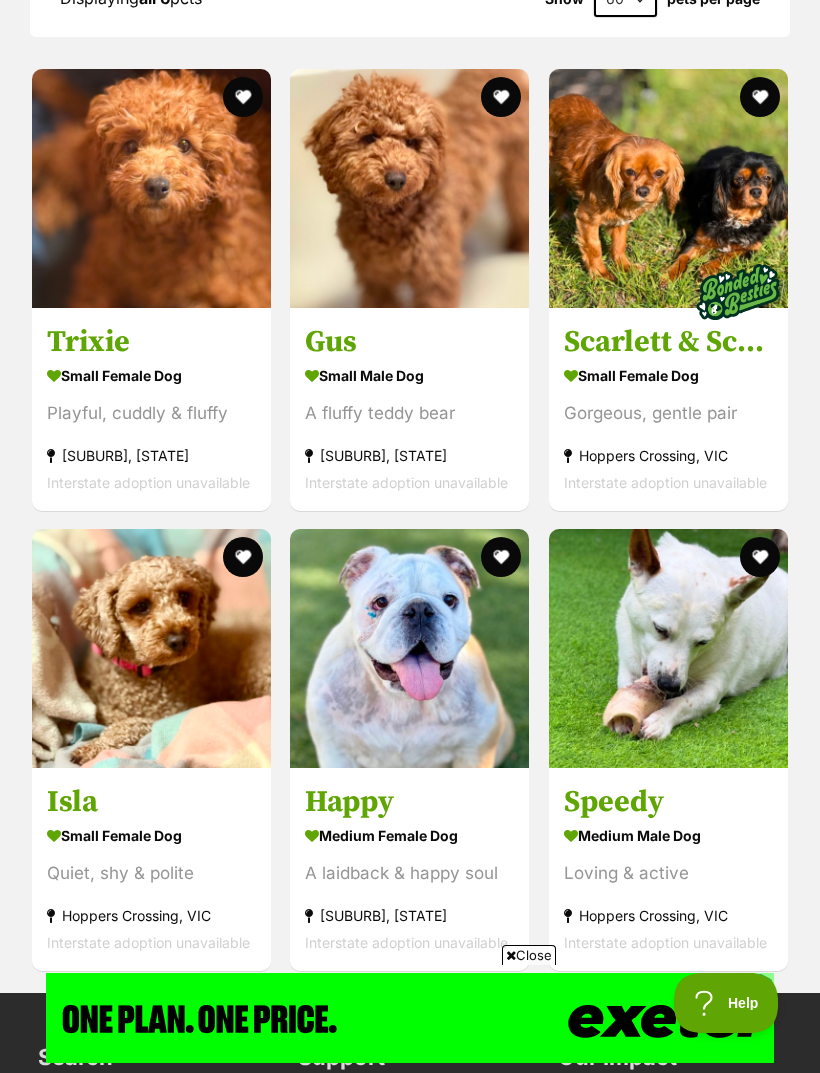 click on "Gorgeous, gentle pair" at bounding box center [668, 412] 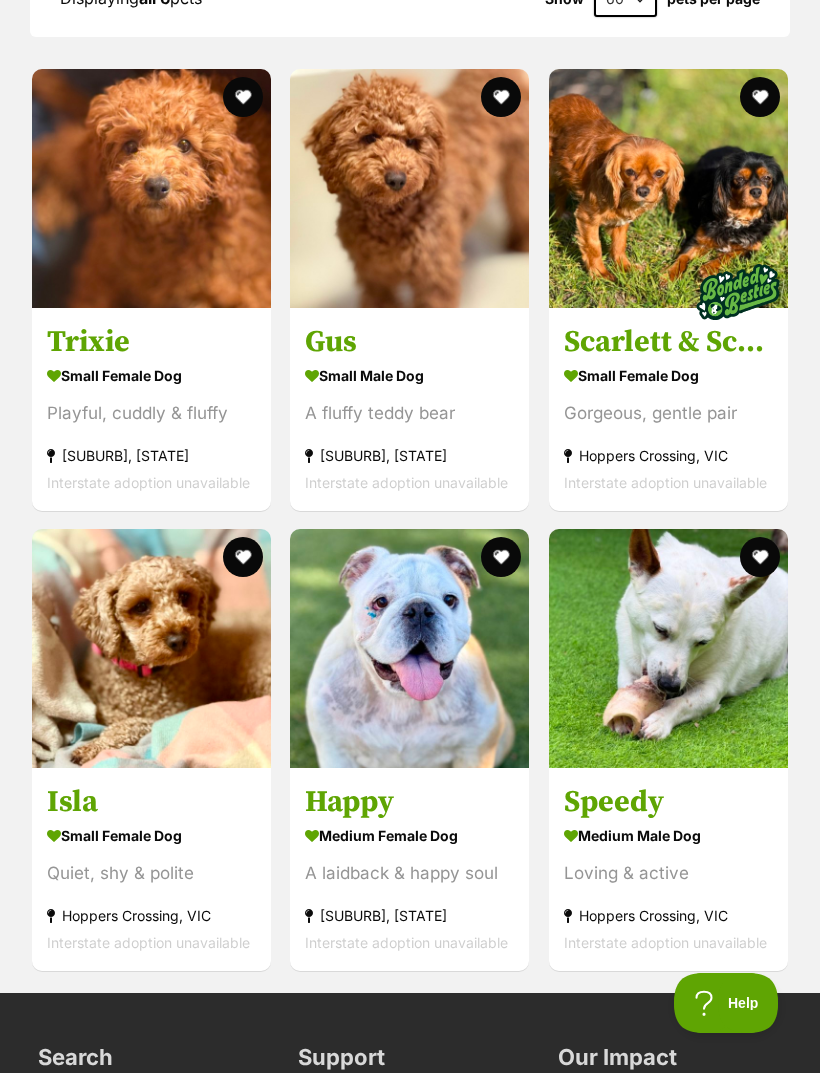 scroll, scrollTop: 0, scrollLeft: 0, axis: both 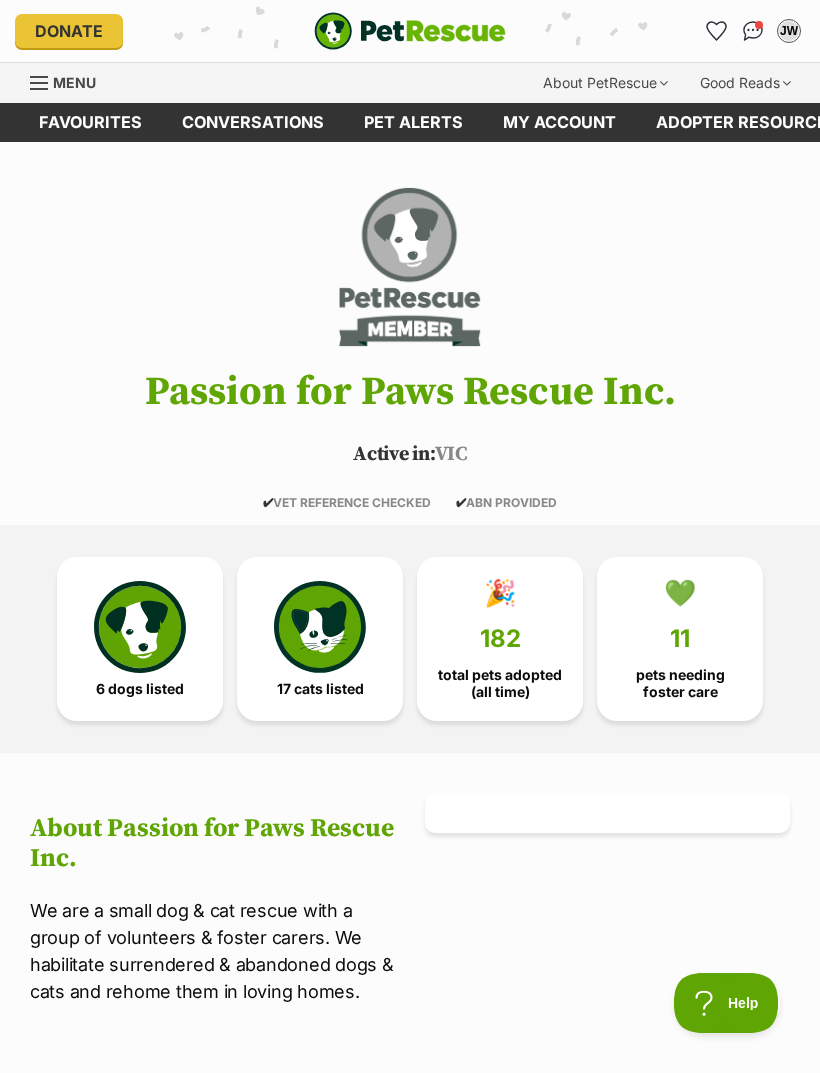click at bounding box center (320, 627) 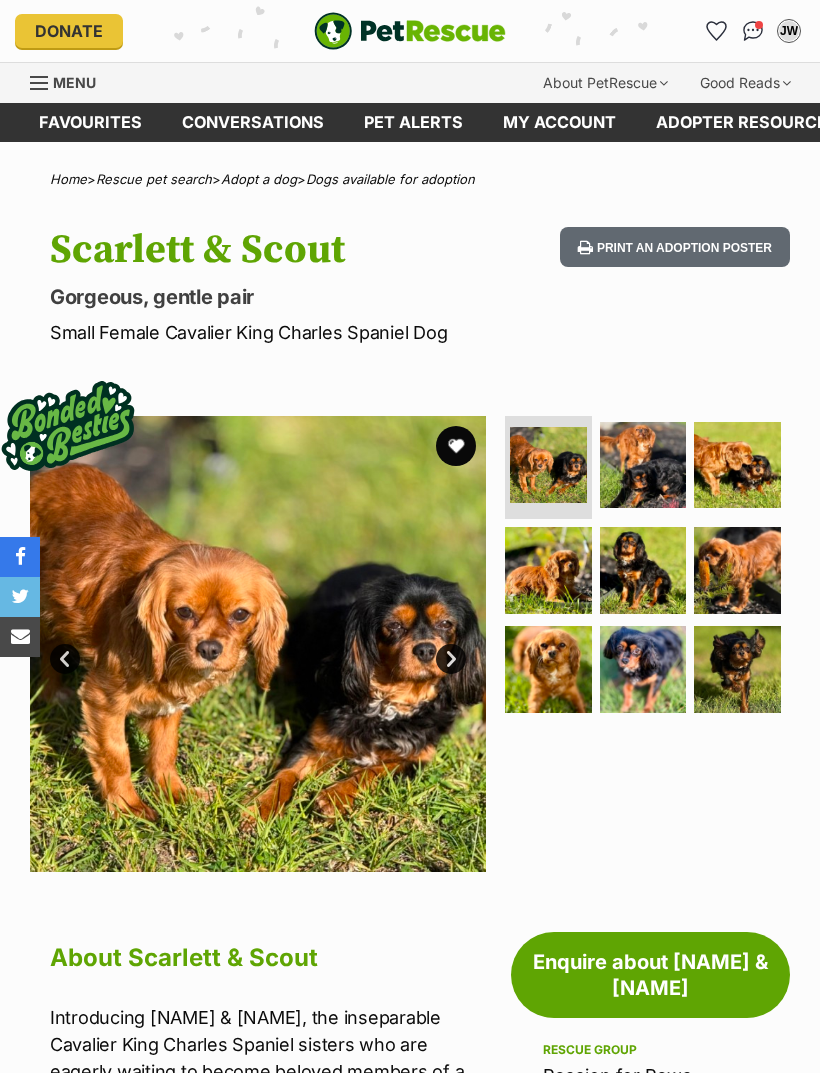 scroll, scrollTop: 0, scrollLeft: 0, axis: both 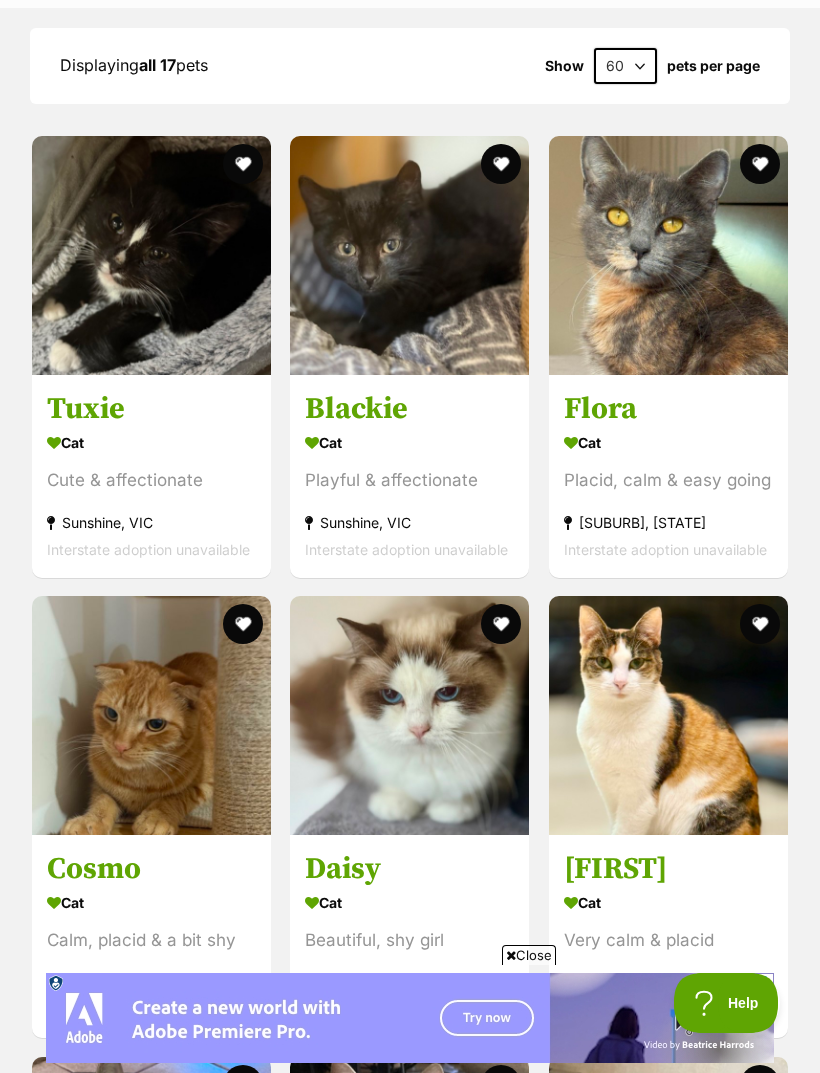 click at bounding box center [151, 255] 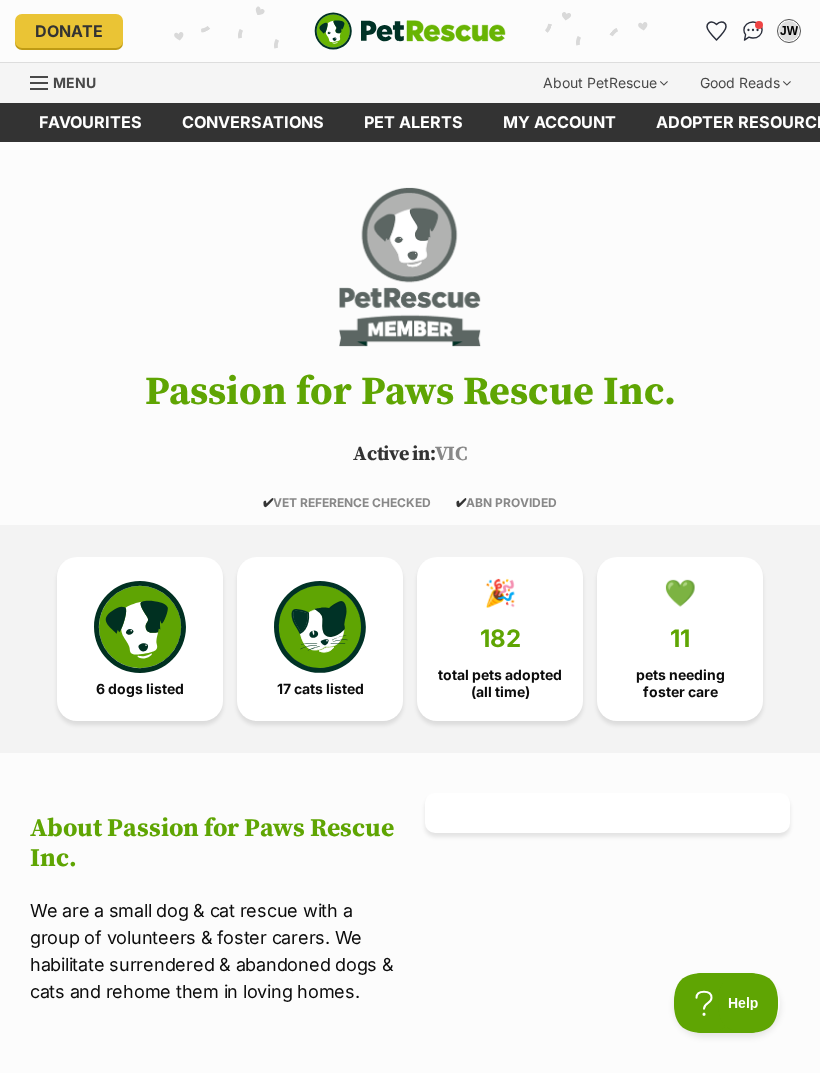scroll, scrollTop: 1823, scrollLeft: 0, axis: vertical 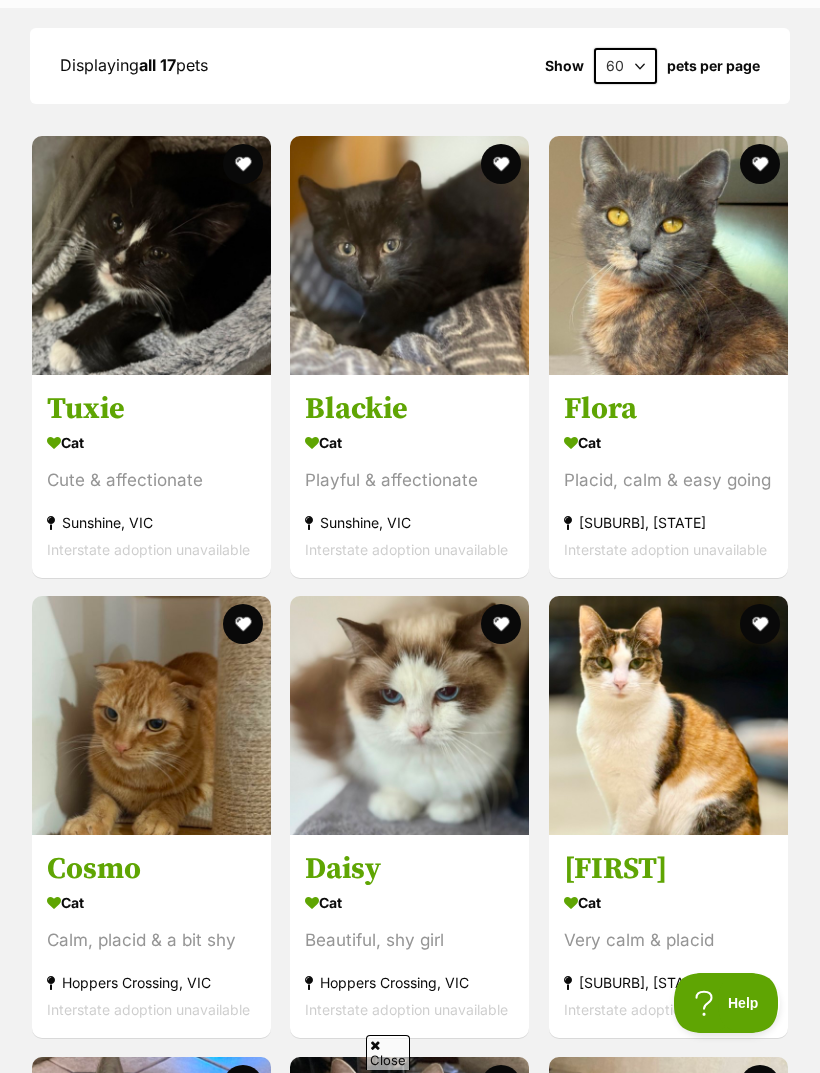 click at bounding box center (409, 255) 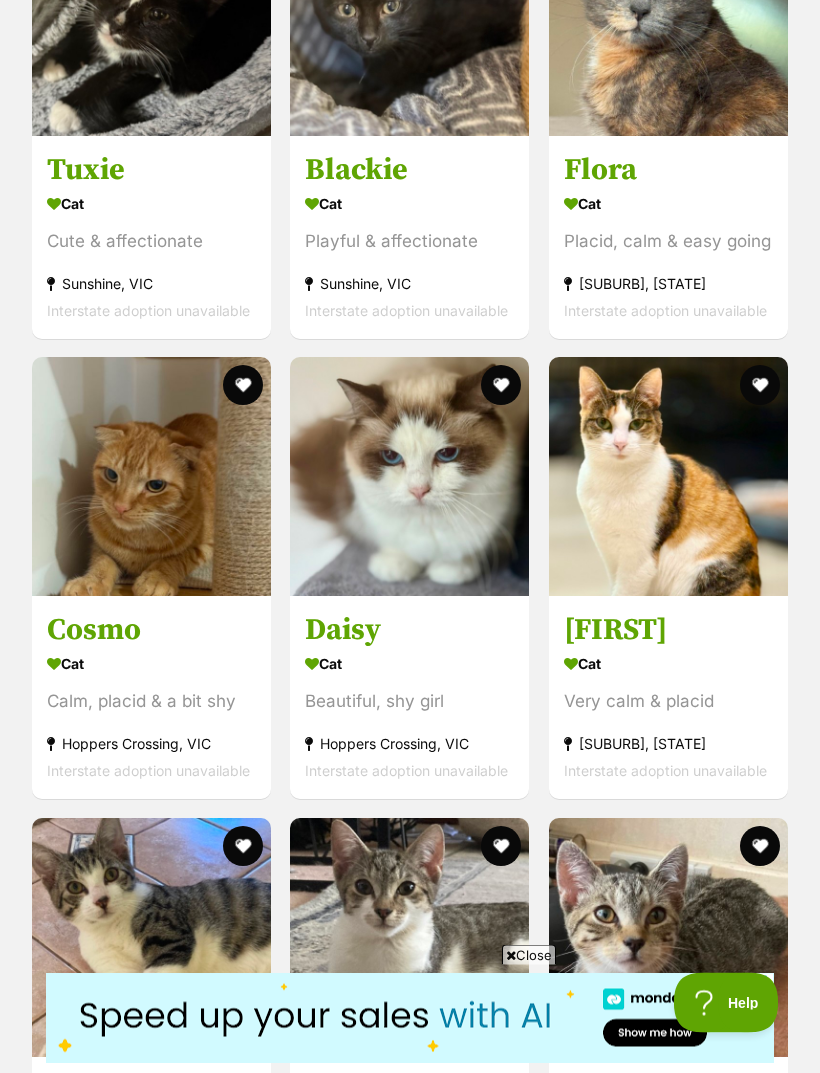 scroll, scrollTop: 2062, scrollLeft: 0, axis: vertical 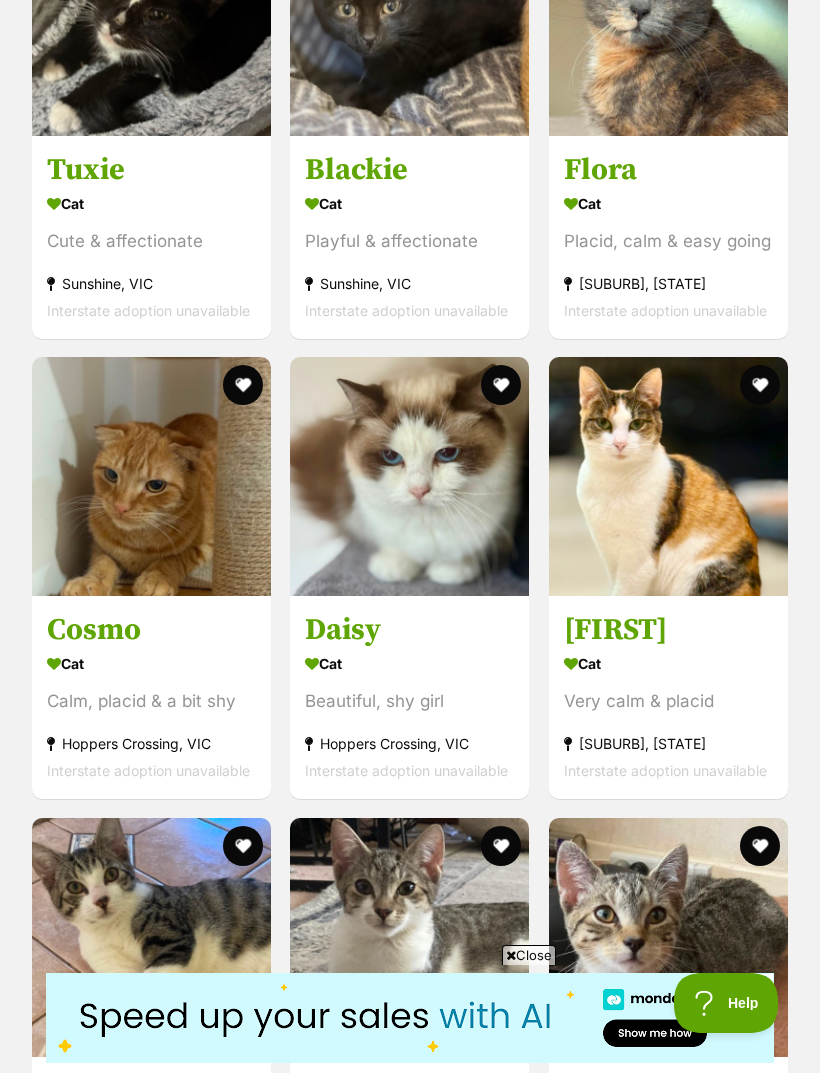 click at bounding box center (151, 476) 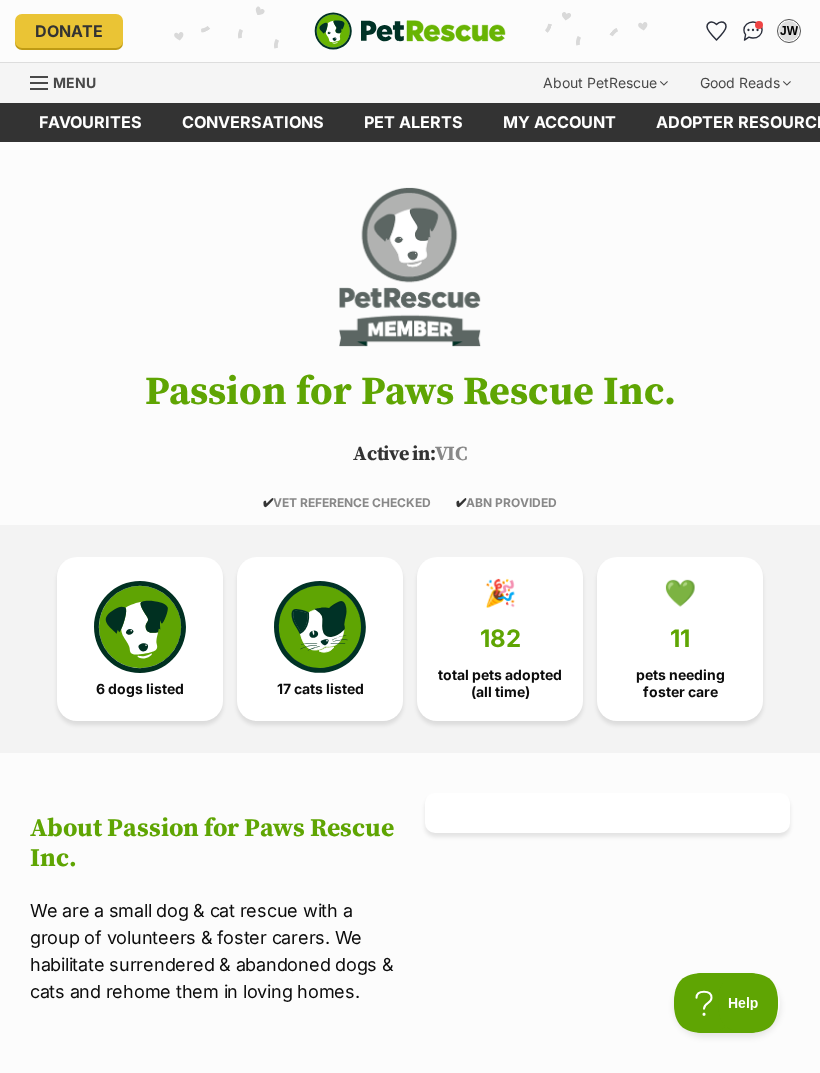 click at bounding box center [320, 627] 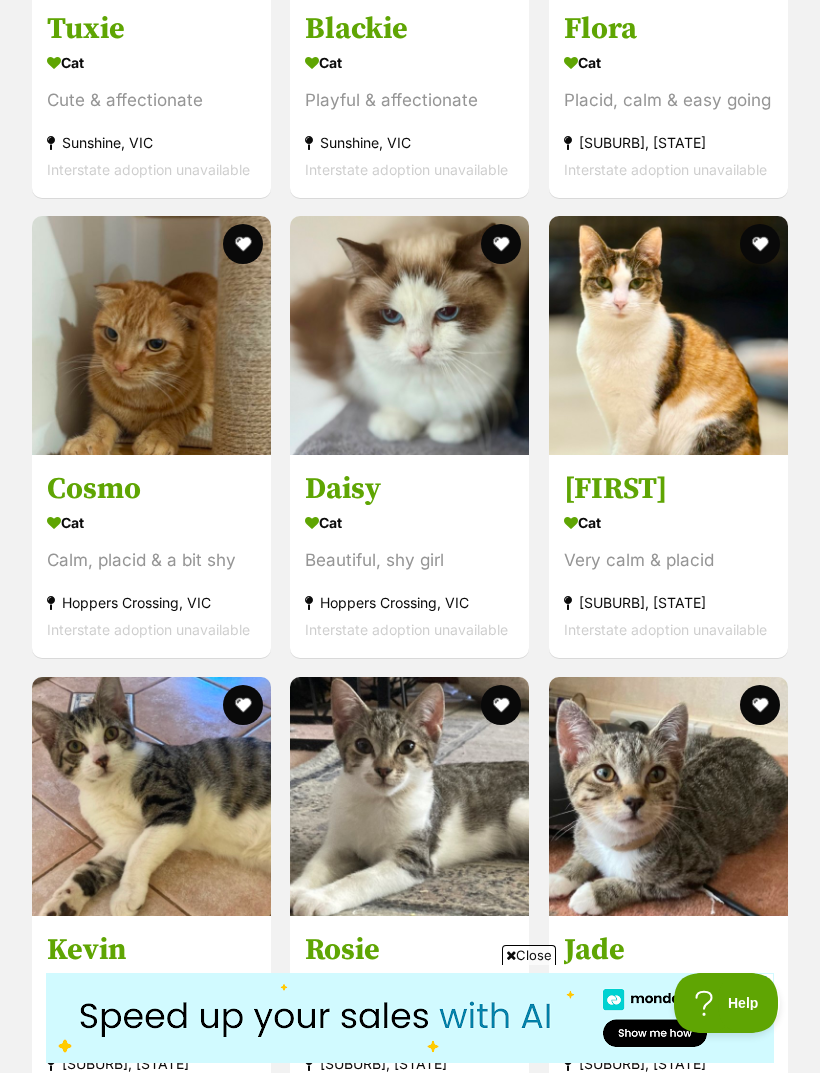 scroll, scrollTop: 2180, scrollLeft: 0, axis: vertical 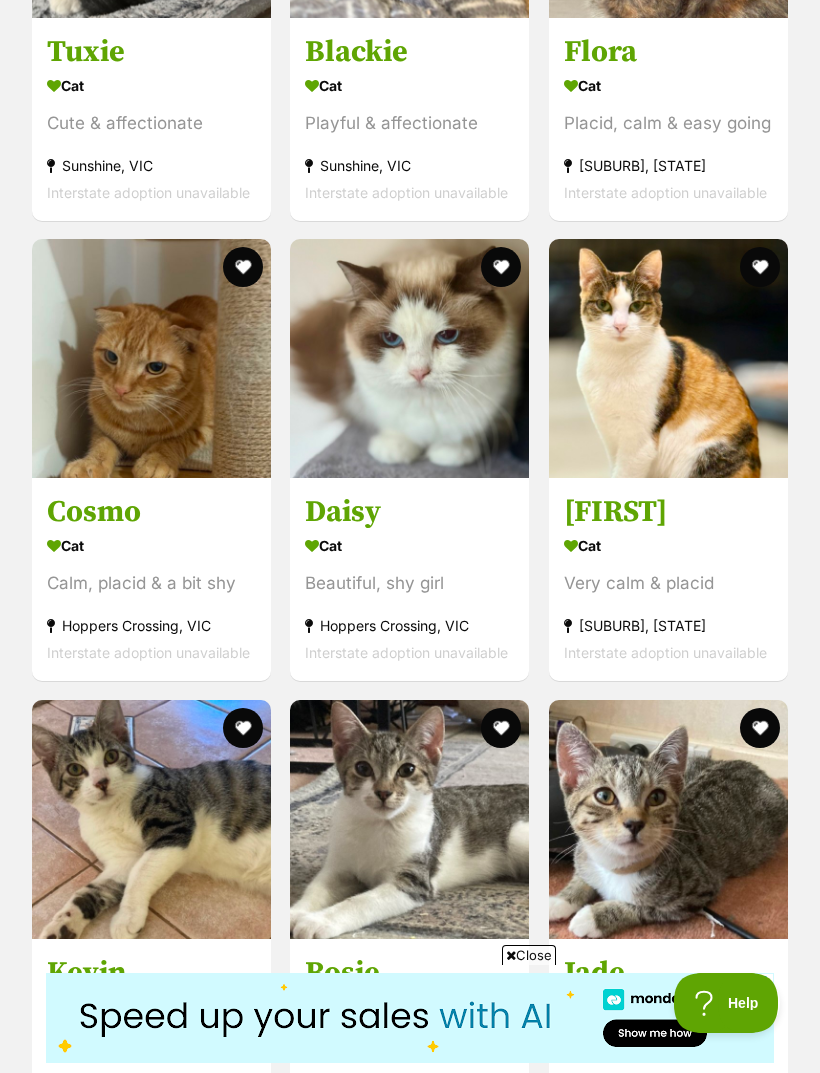 click at bounding box center (409, 358) 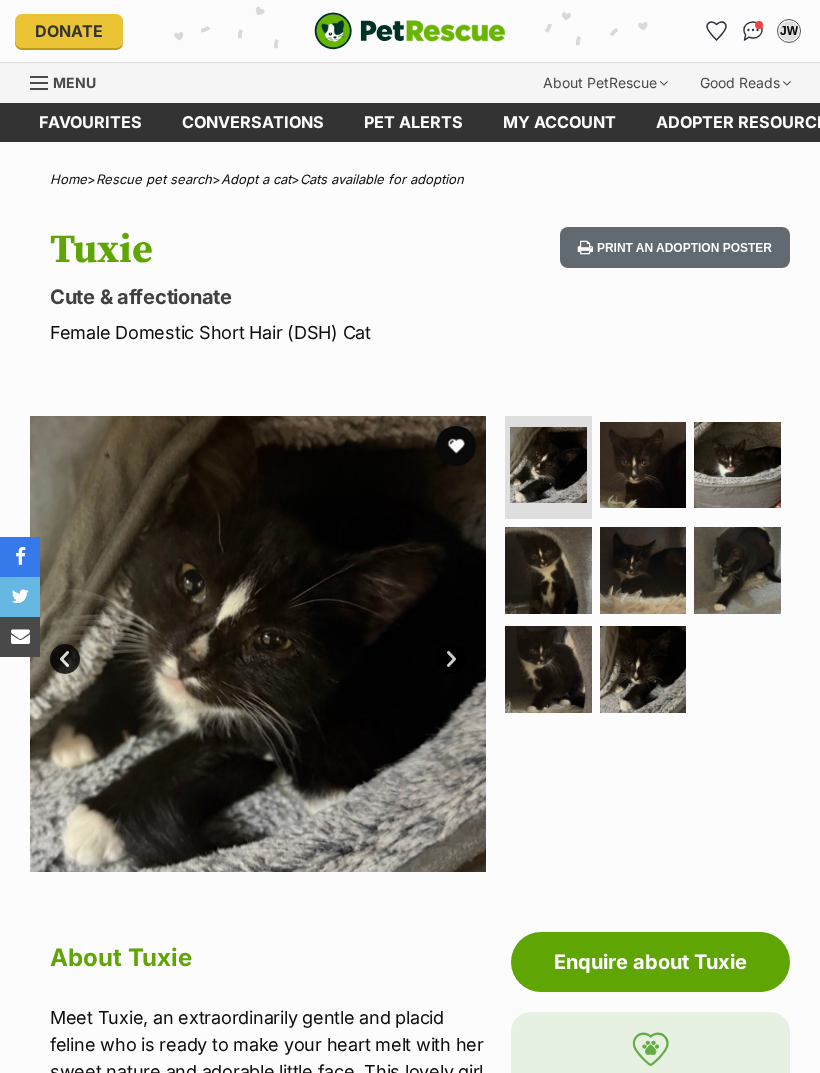 scroll, scrollTop: 0, scrollLeft: 0, axis: both 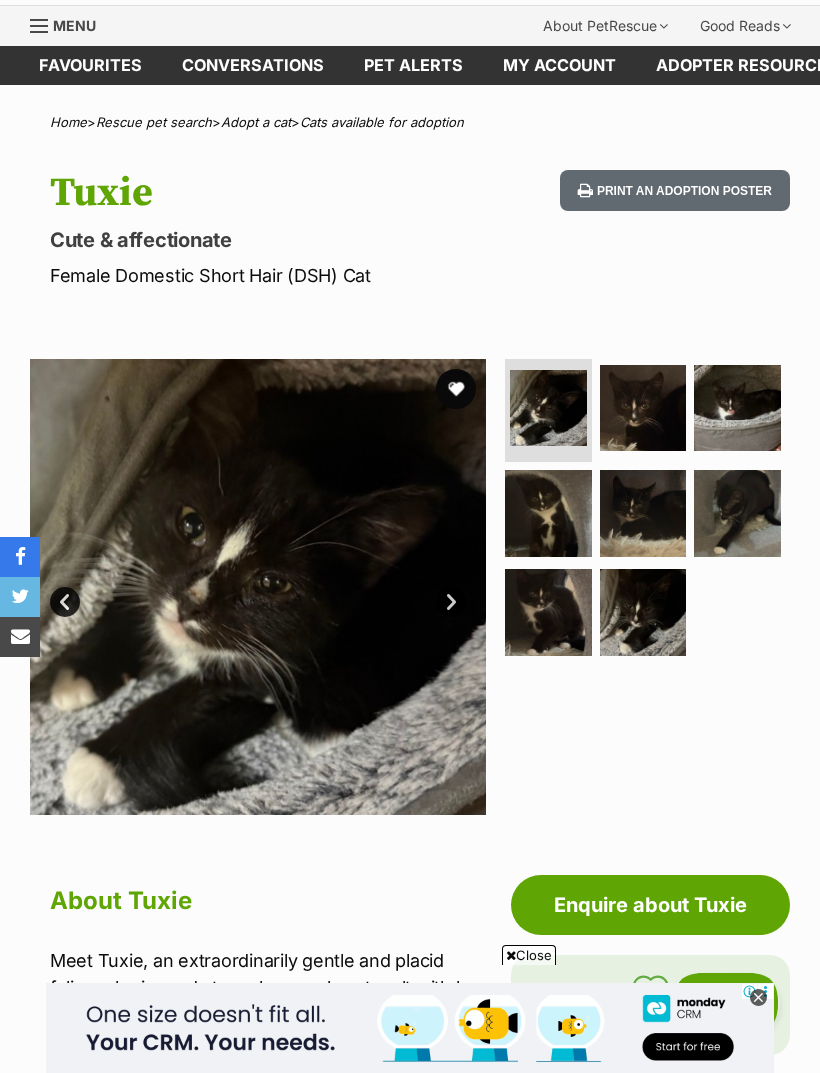 click at bounding box center (643, 408) 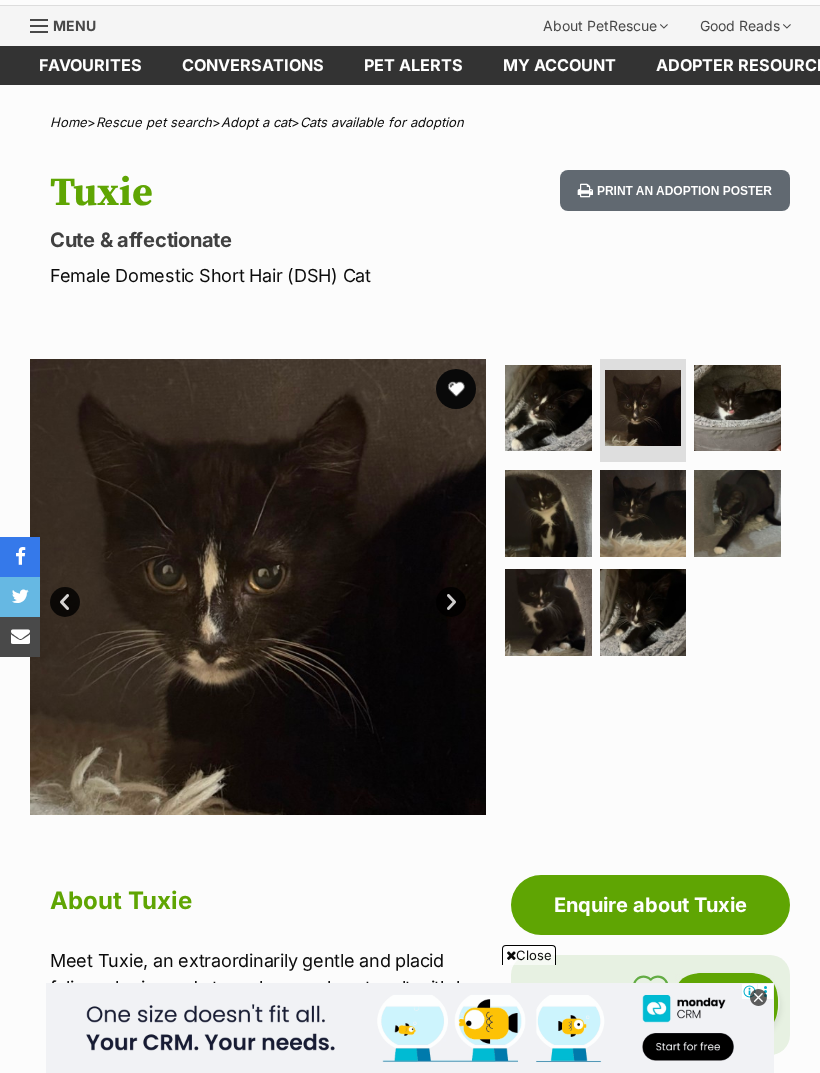 click at bounding box center [737, 408] 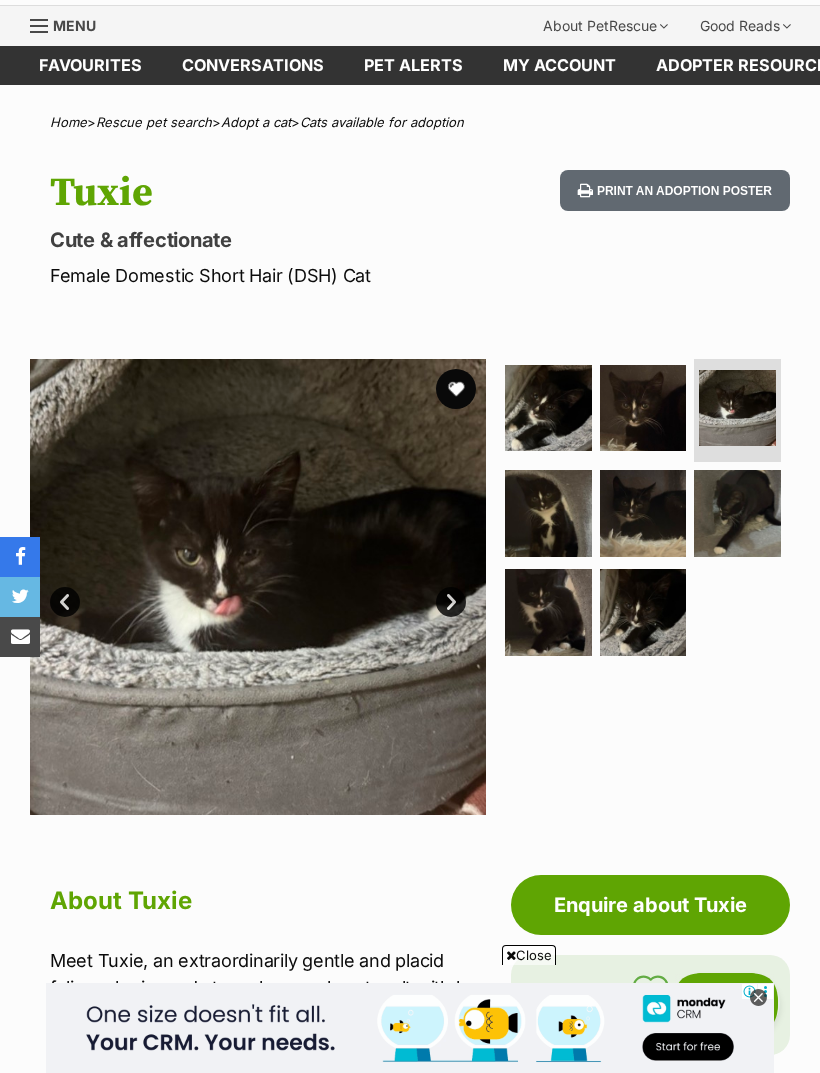 click at bounding box center [548, 513] 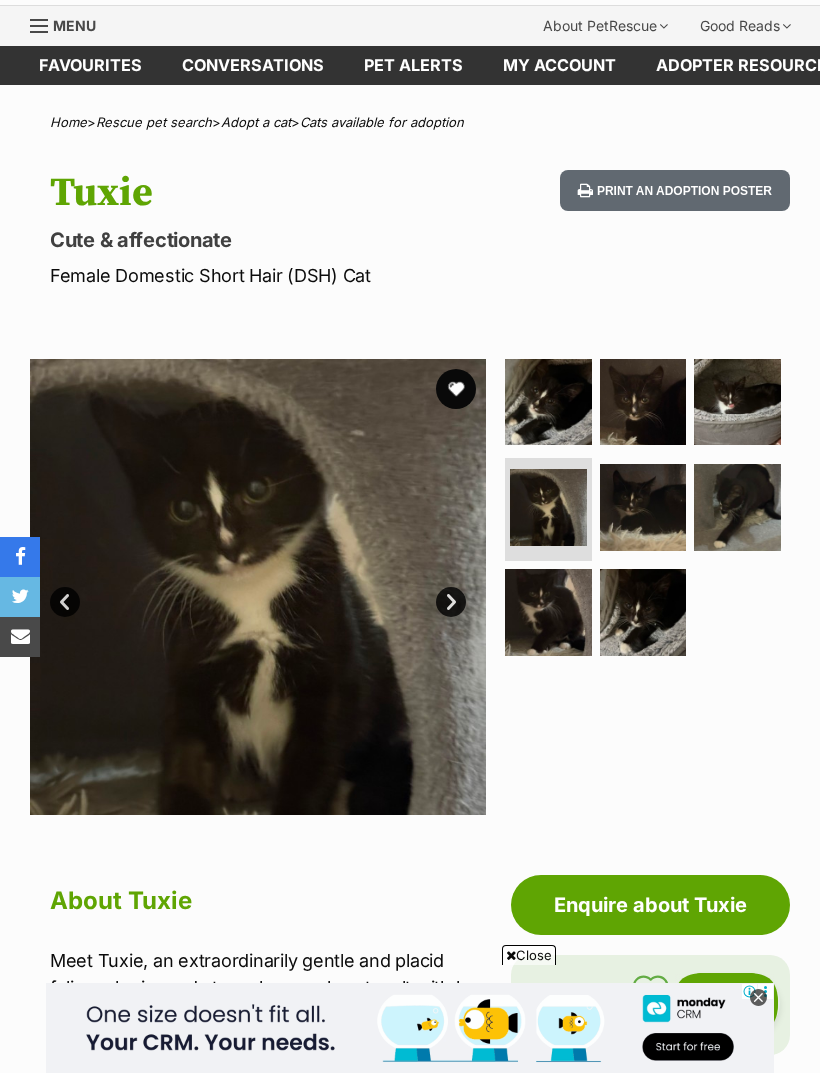 click at bounding box center [643, 507] 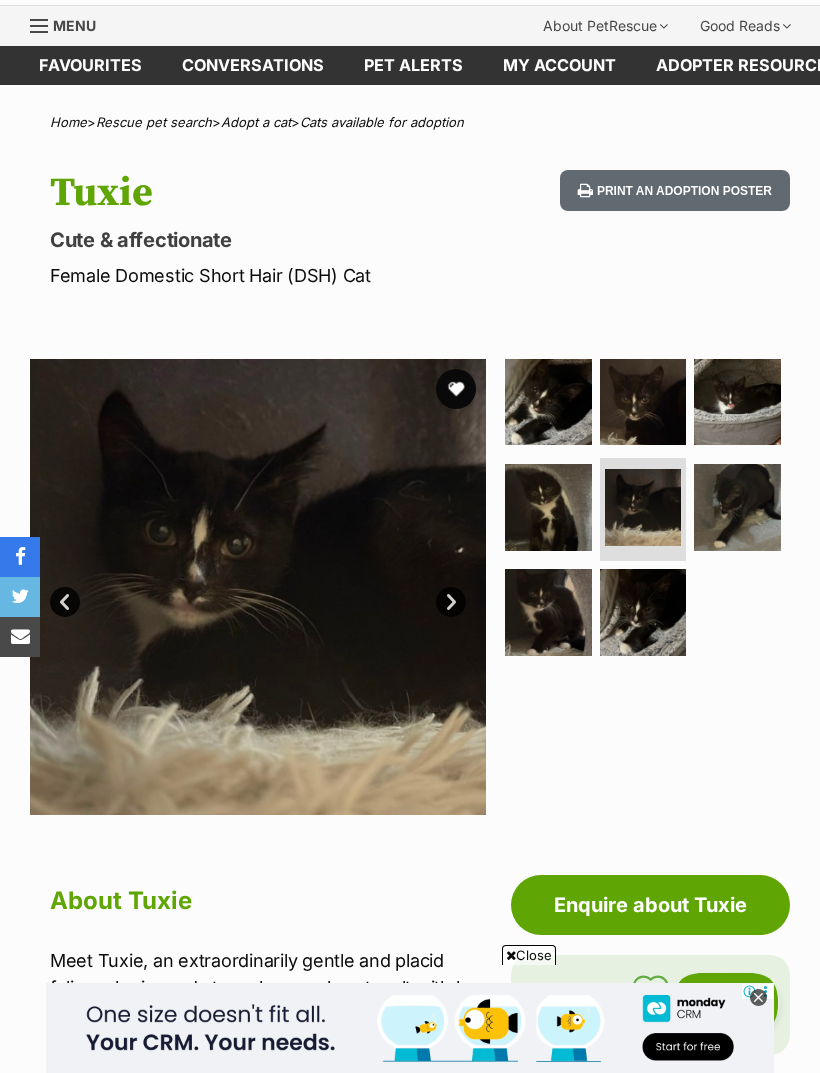 click at bounding box center (737, 507) 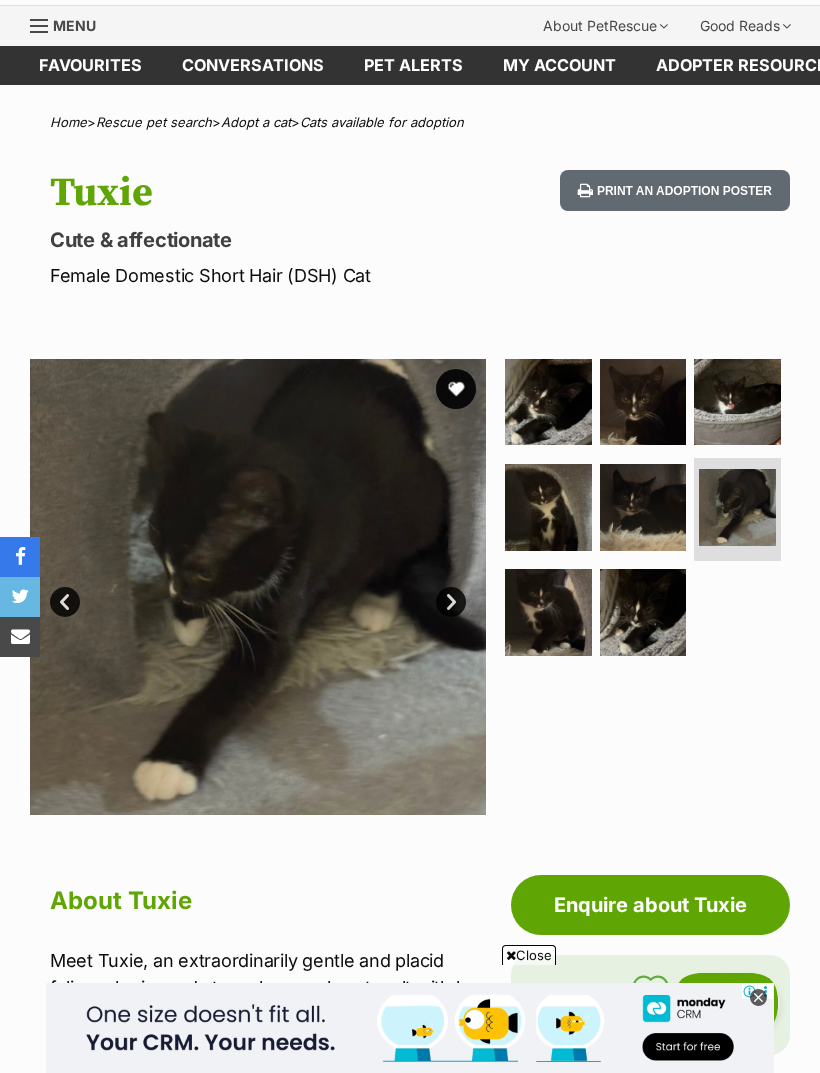 click at bounding box center (548, 612) 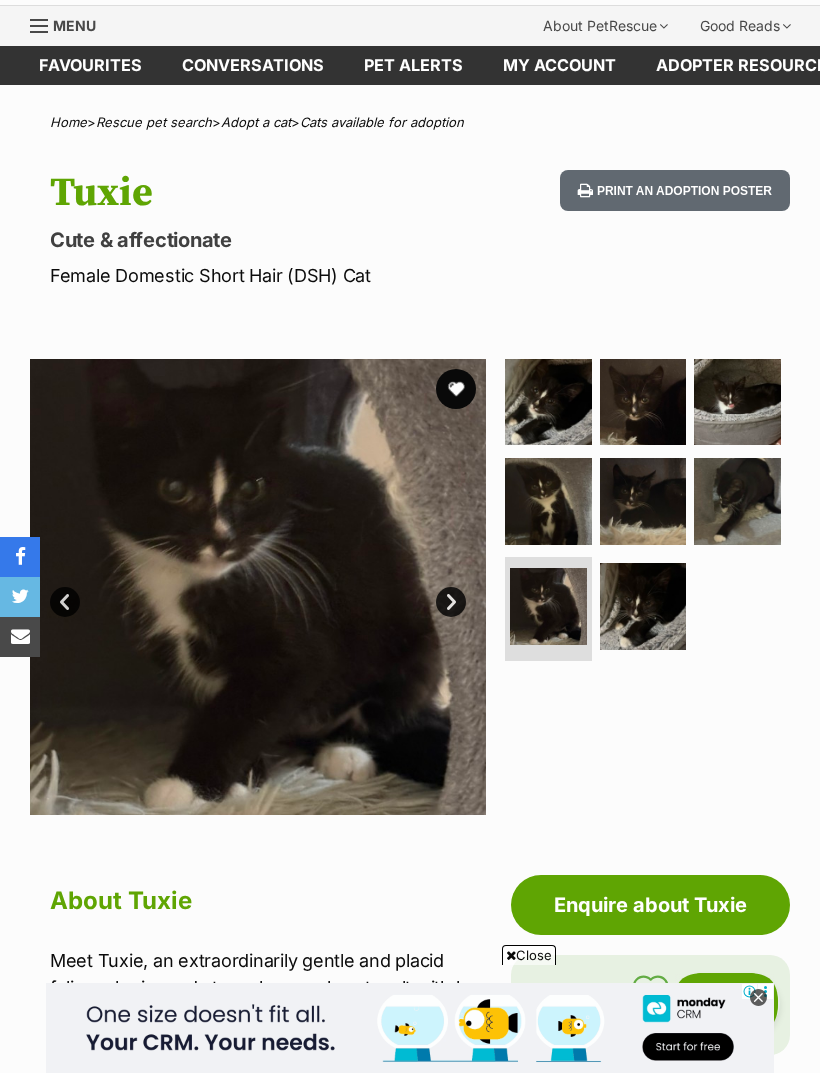 click at bounding box center (643, 606) 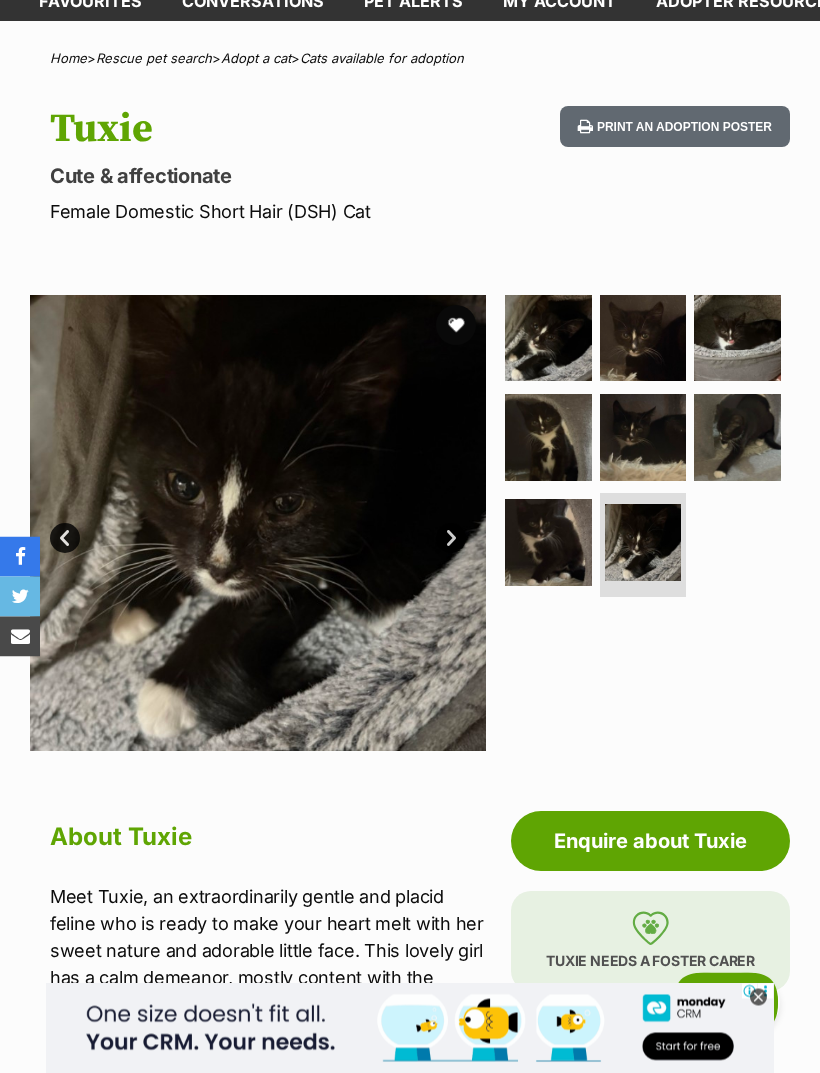 scroll, scrollTop: 0, scrollLeft: 0, axis: both 